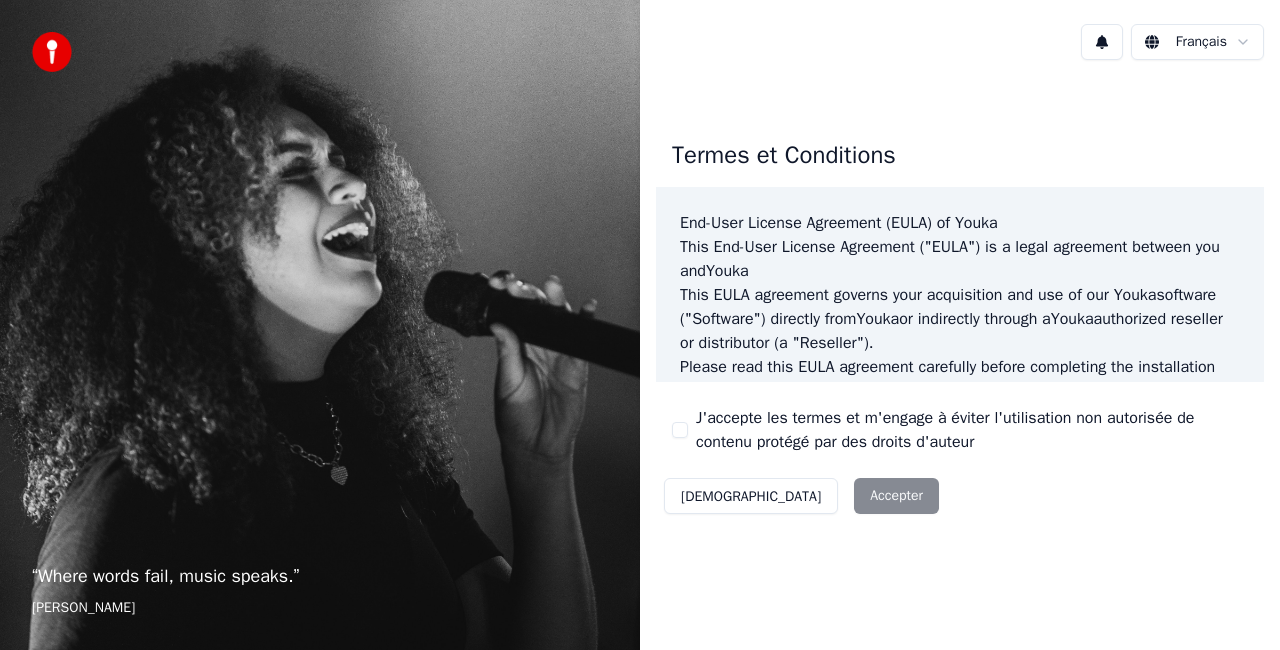 scroll, scrollTop: 0, scrollLeft: 0, axis: both 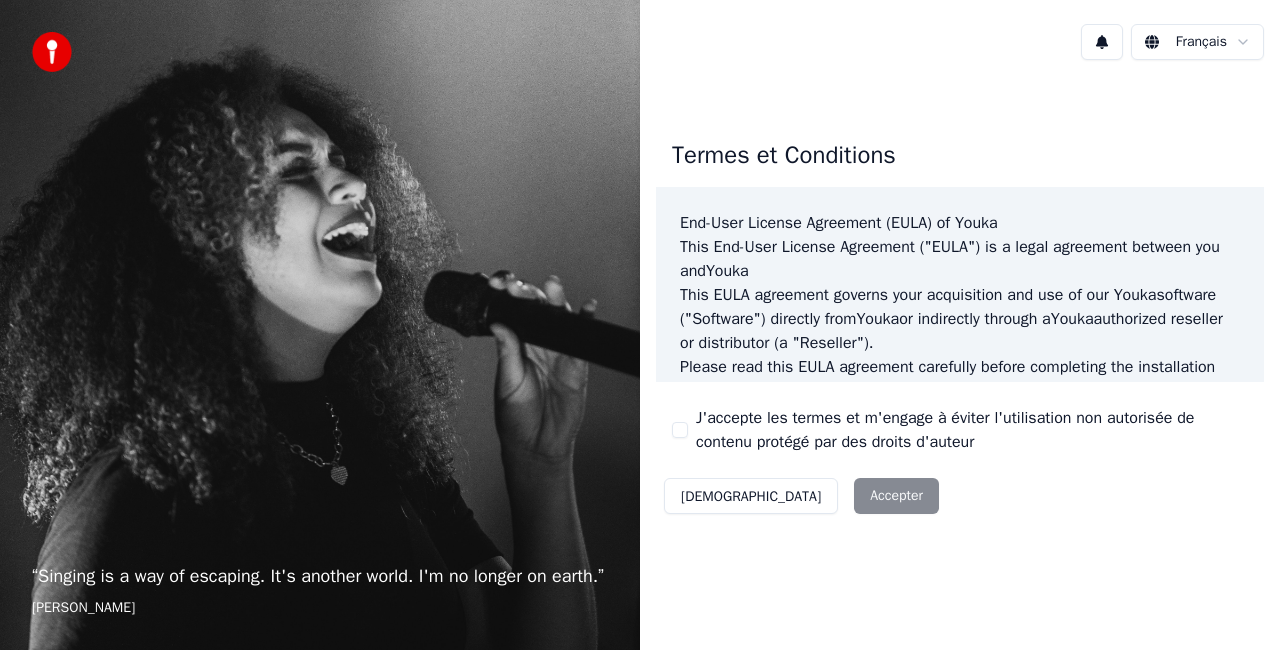 click on "Décliner Accepter" at bounding box center [801, 496] 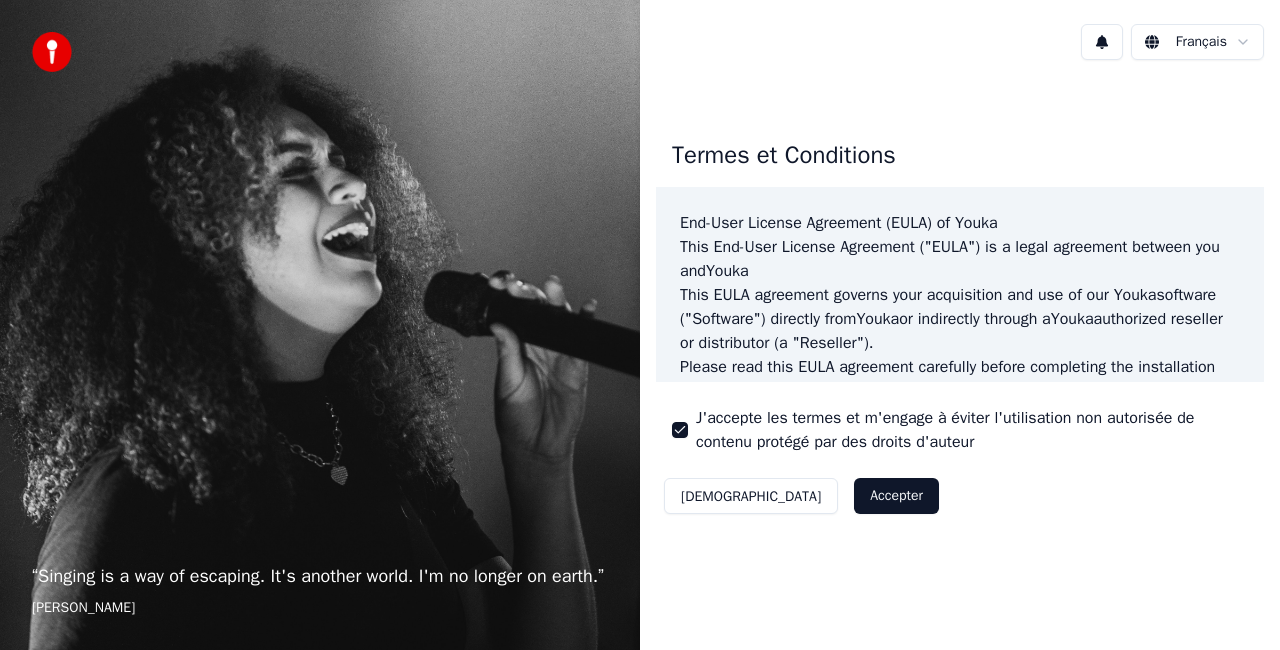click on "Accepter" at bounding box center (896, 496) 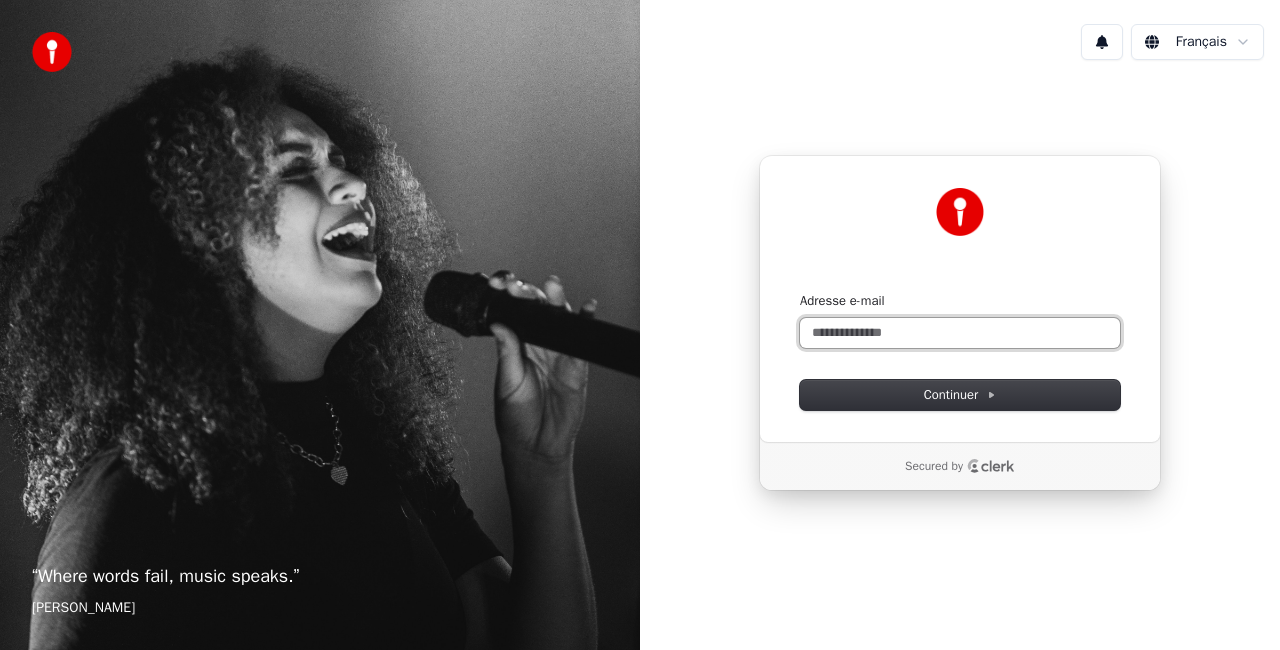 click on "Adresse e-mail" at bounding box center [960, 333] 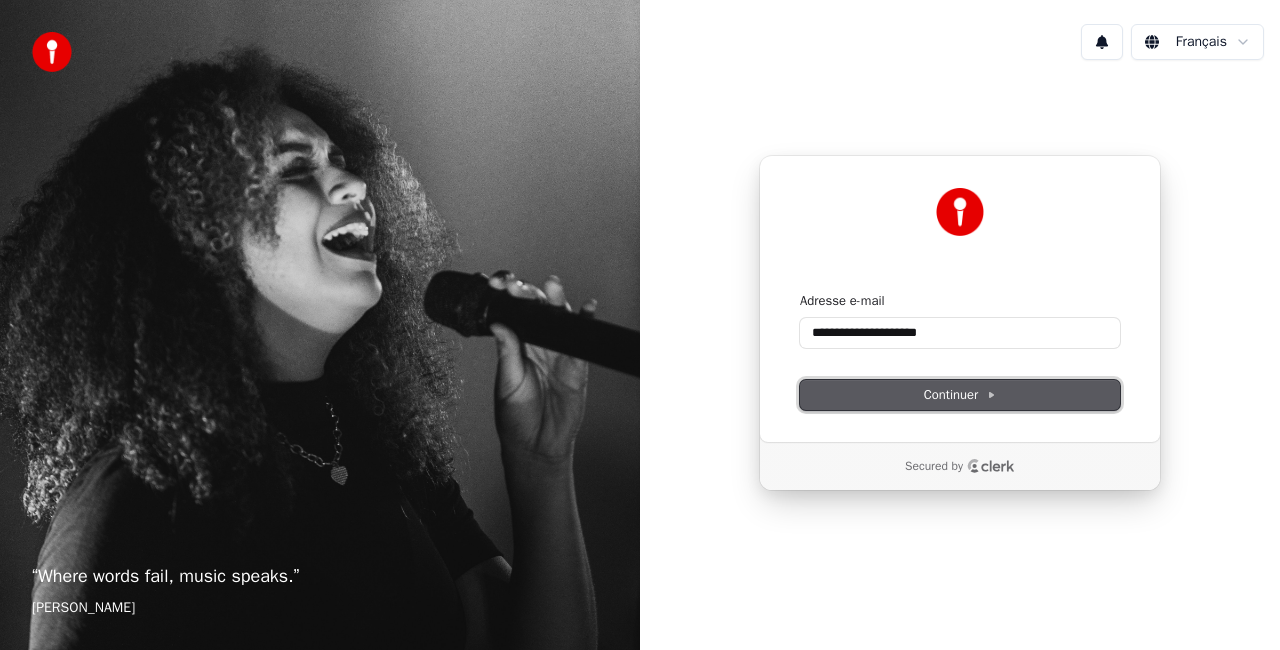 click on "Continuer" at bounding box center (960, 395) 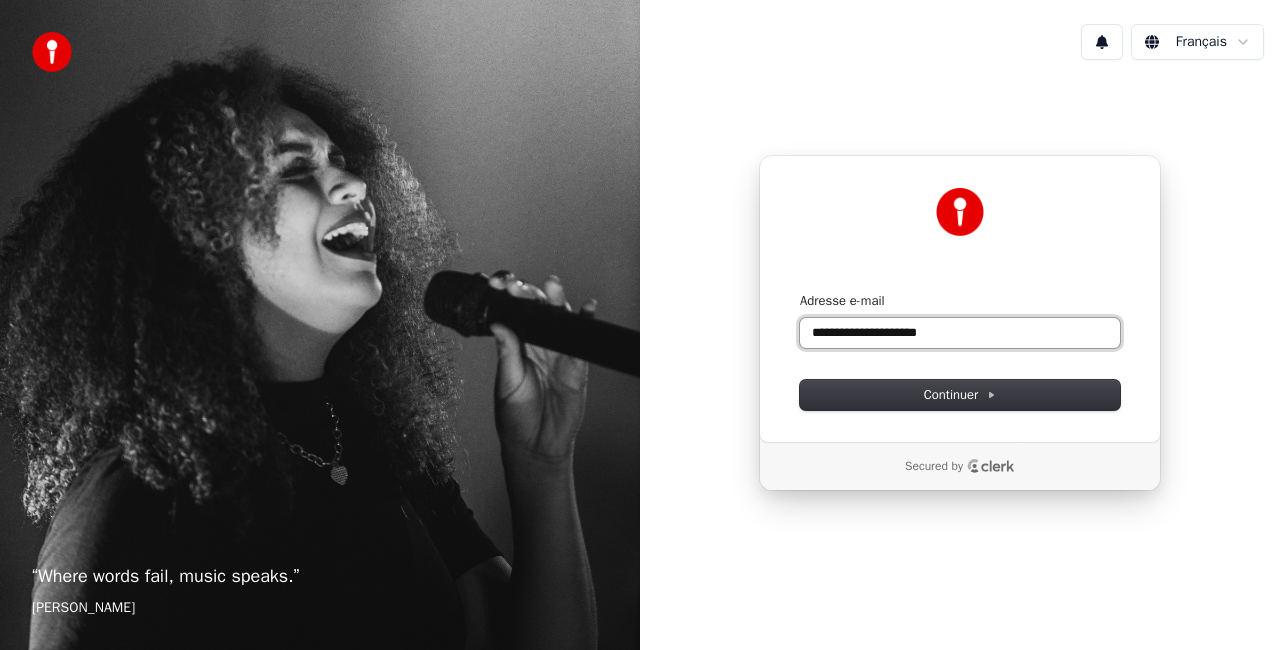 click on "**********" at bounding box center (960, 333) 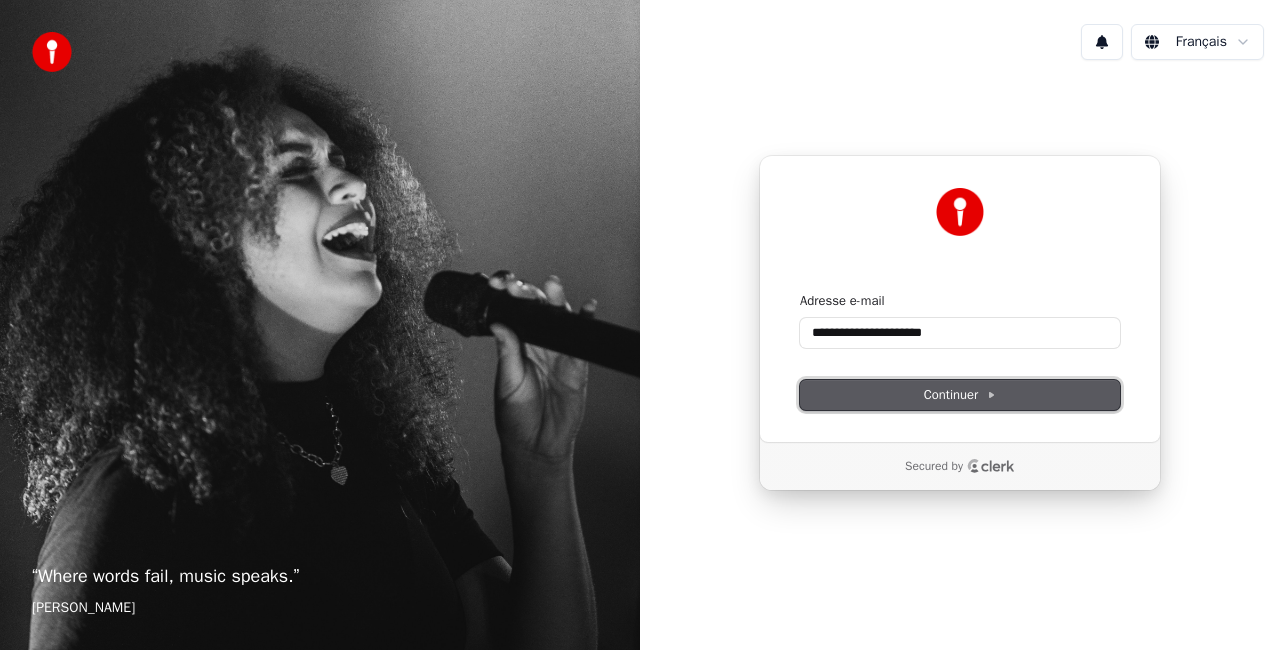 click on "Continuer" at bounding box center (960, 395) 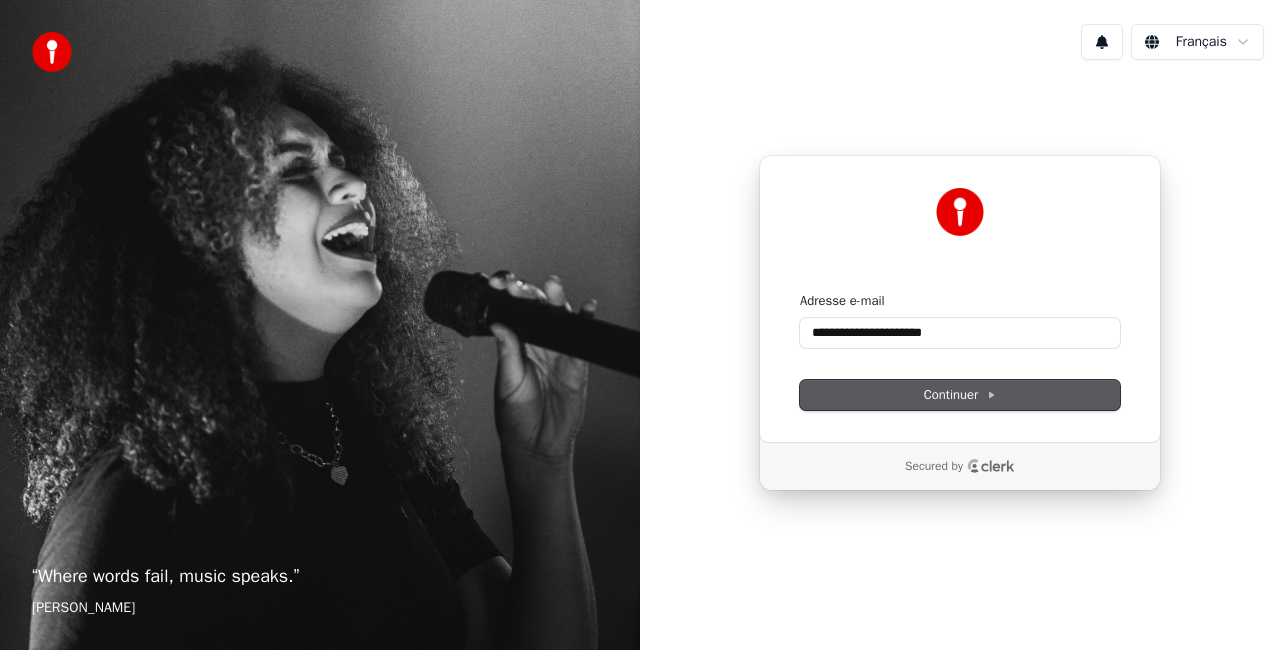 type on "**********" 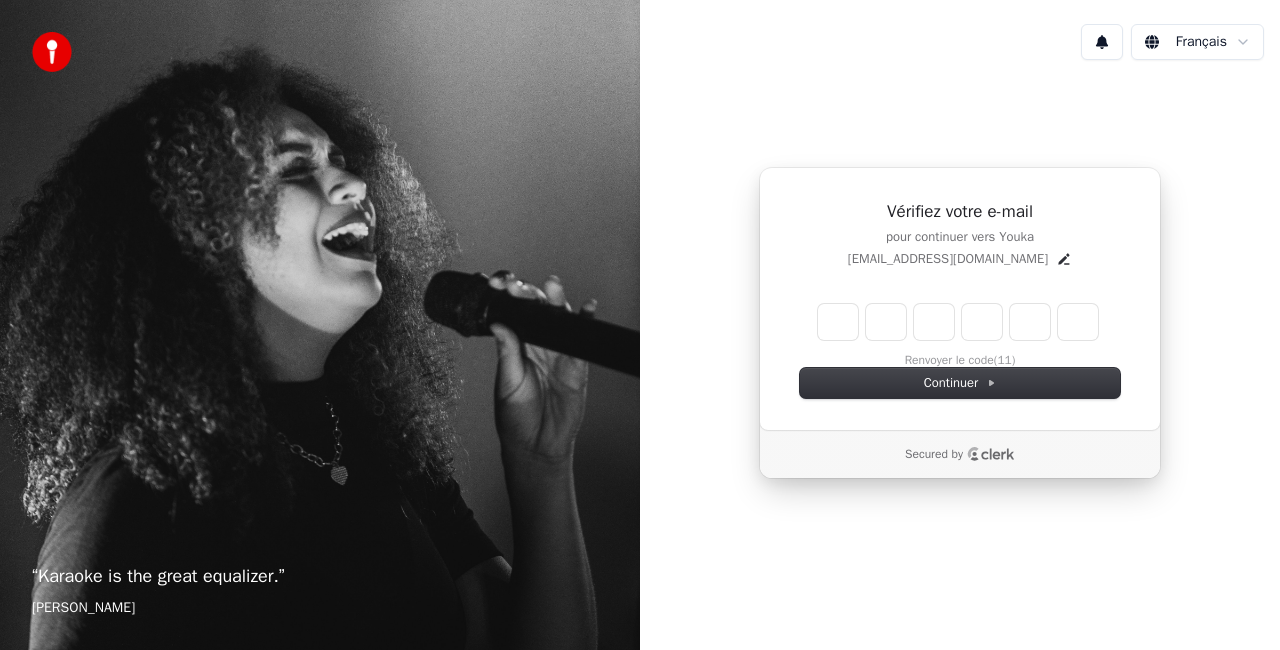 type on "*" 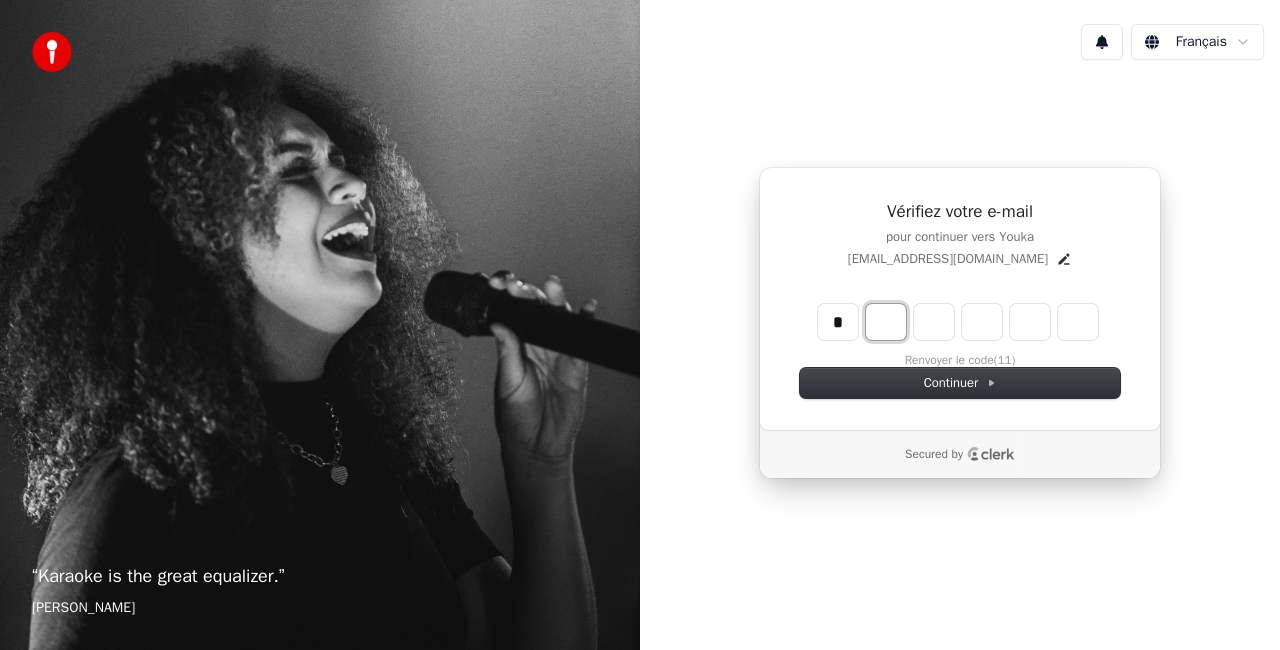 type on "*" 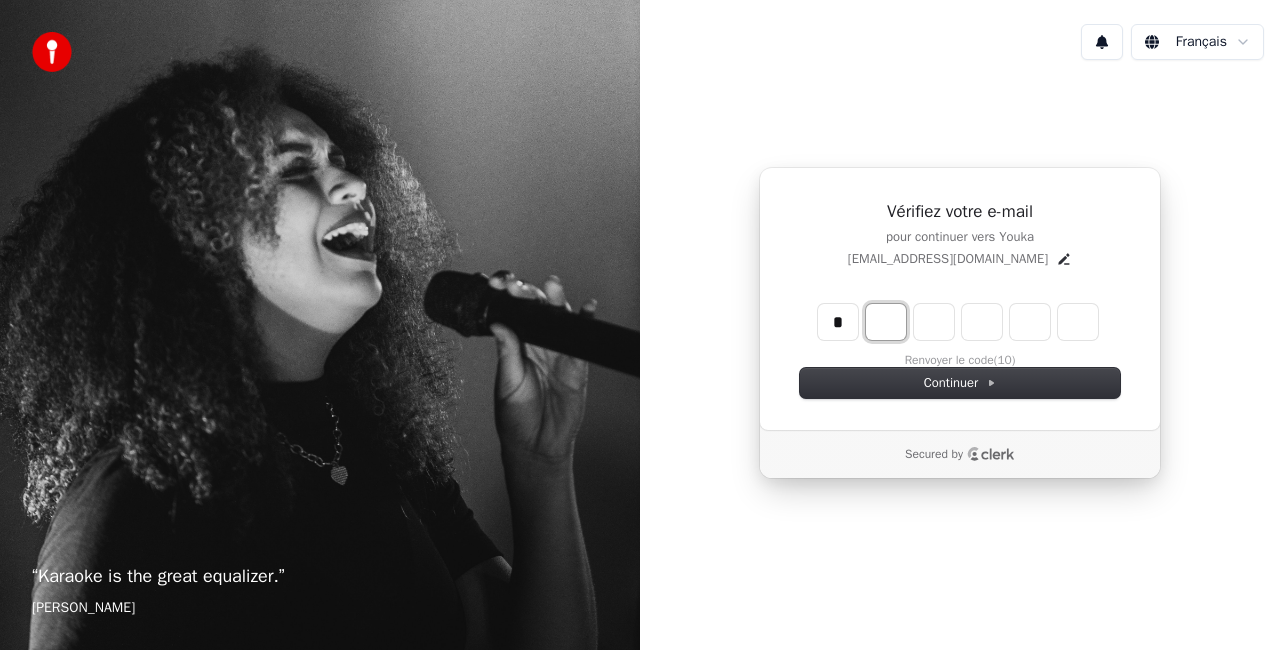 type on "*" 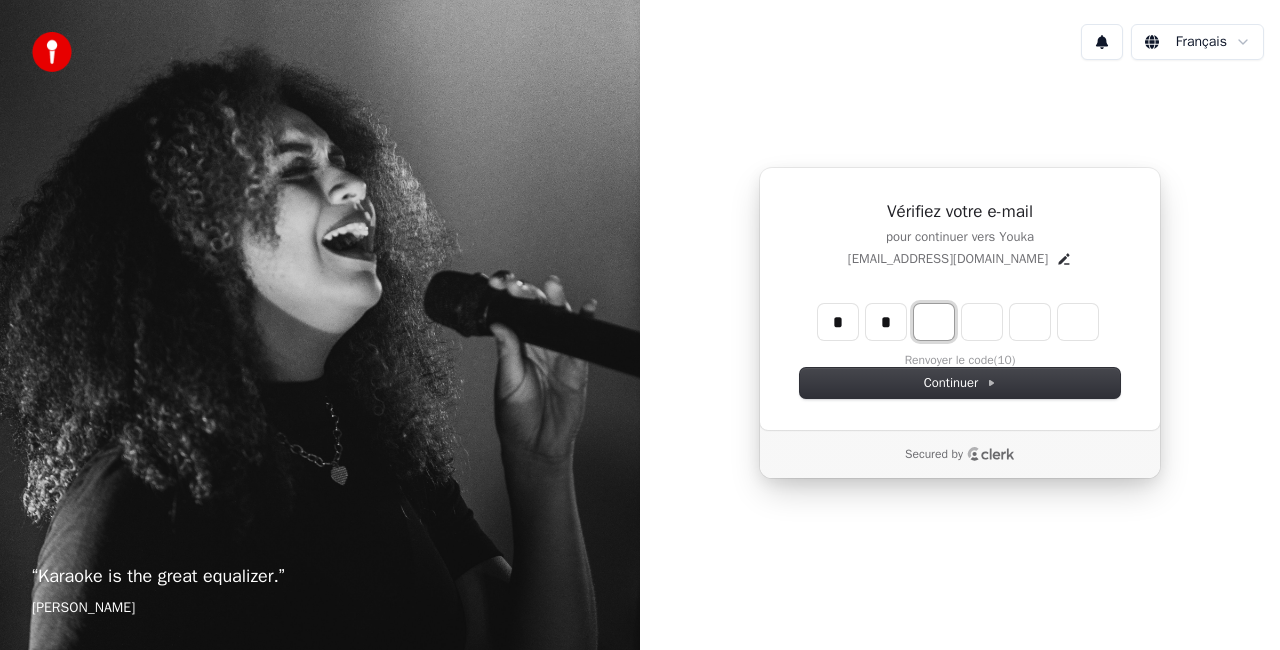 type on "**" 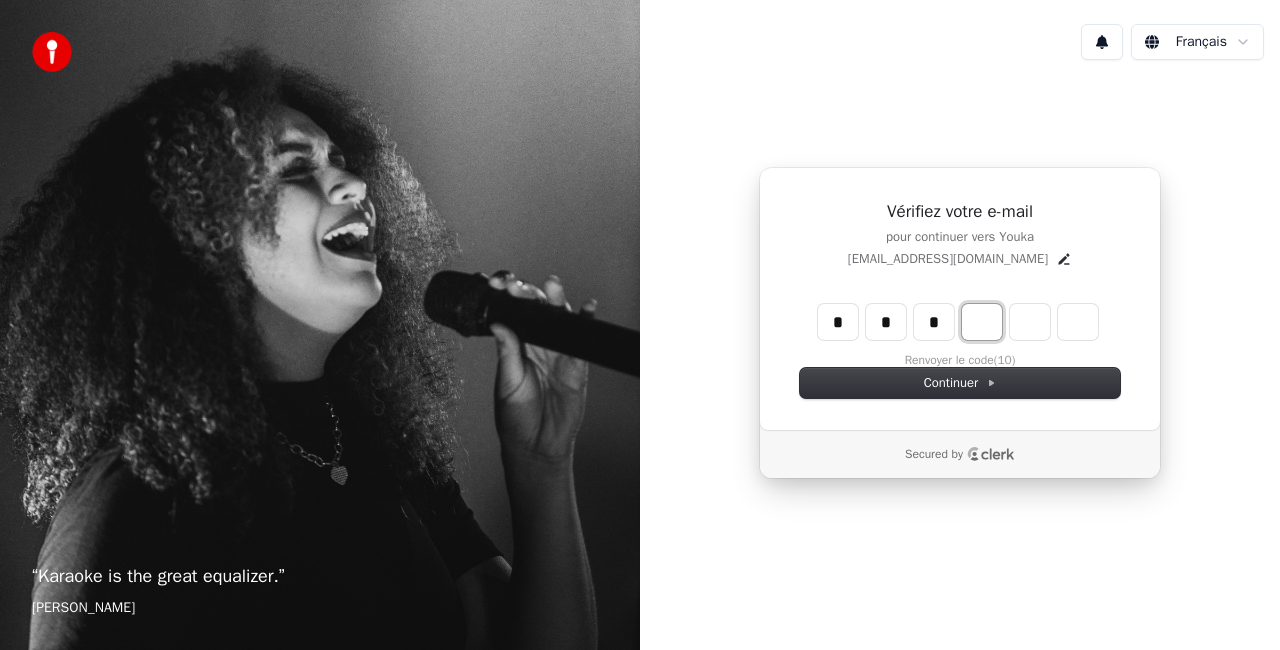 type on "***" 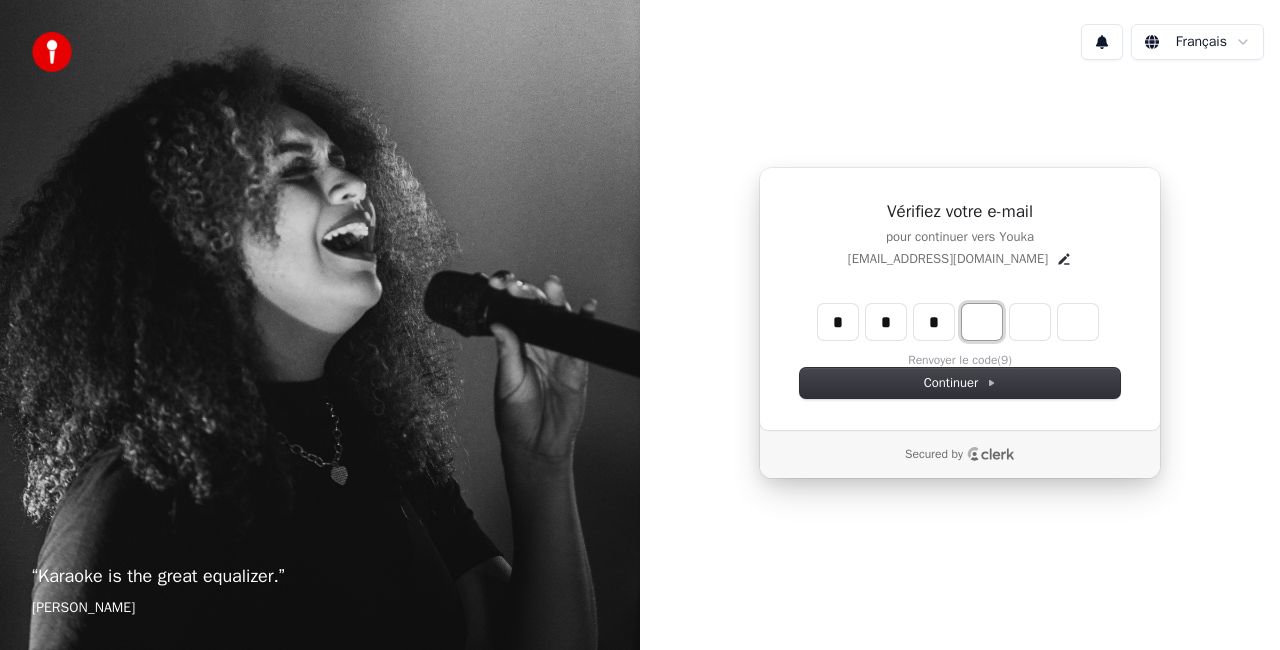 type on "*" 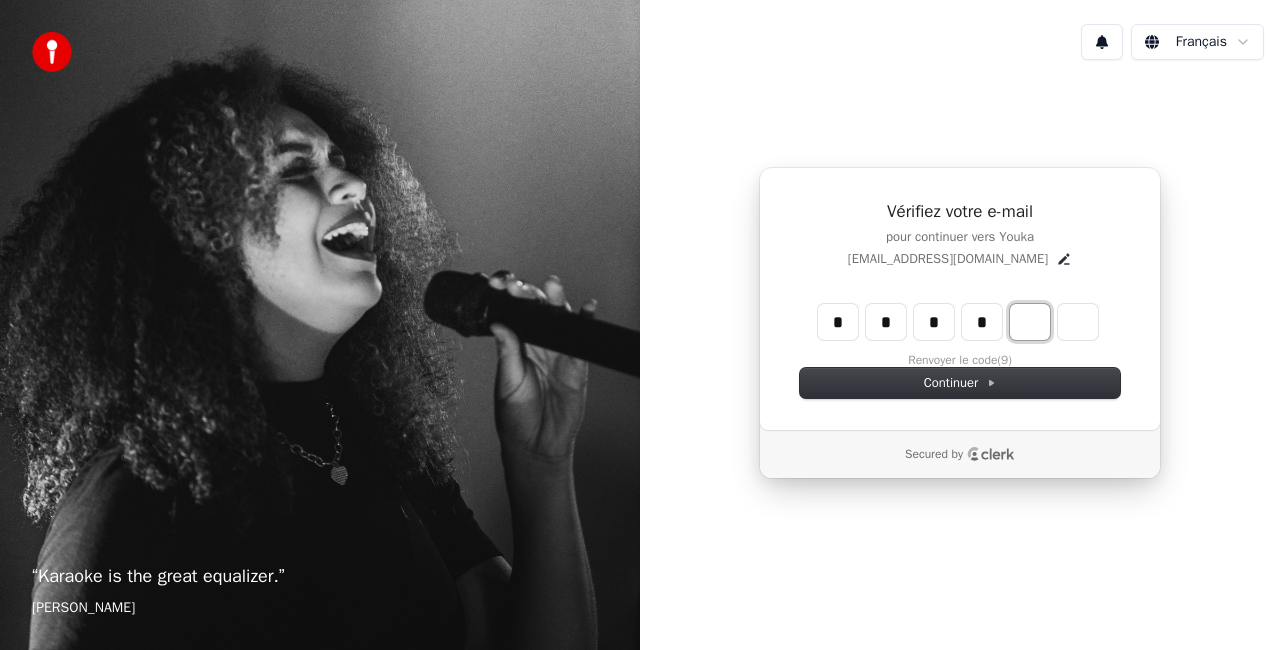 type on "****" 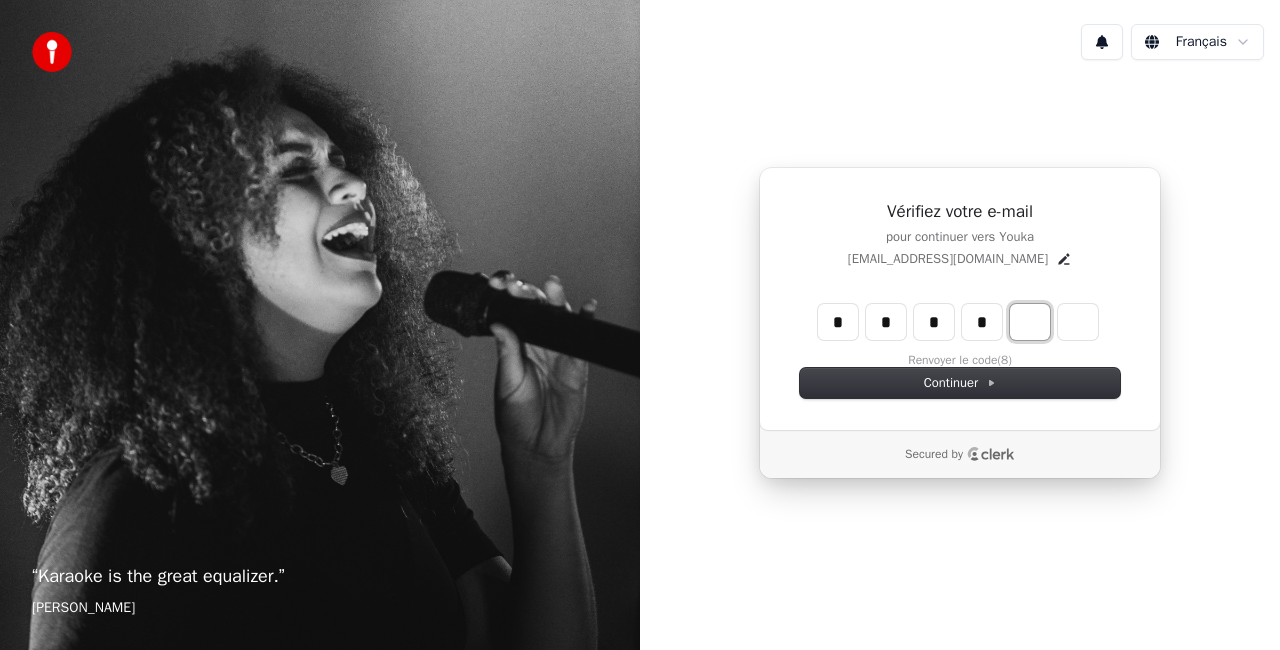 type on "*" 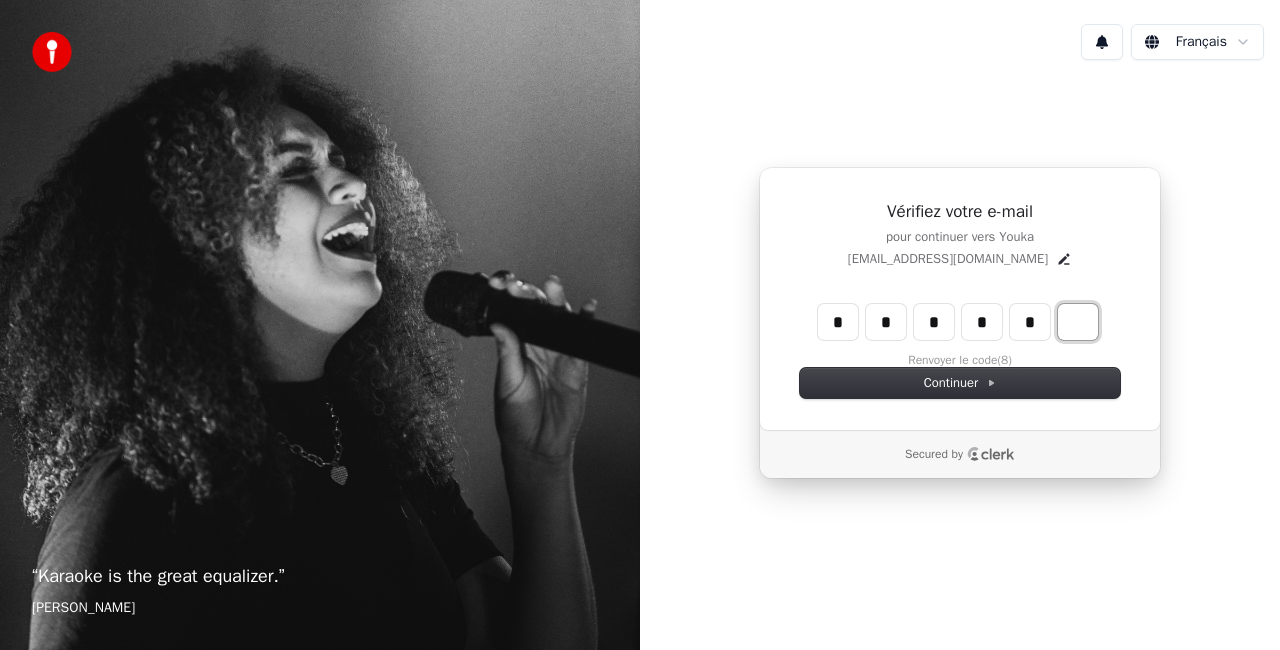 type on "******" 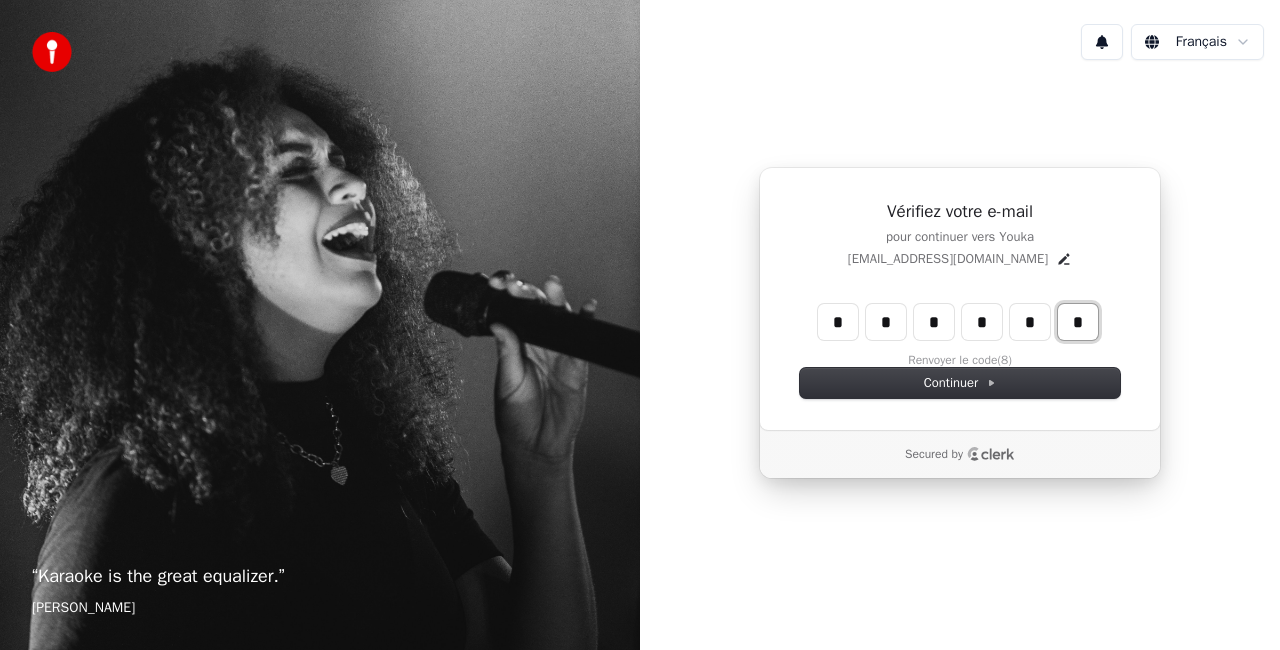 type on "*" 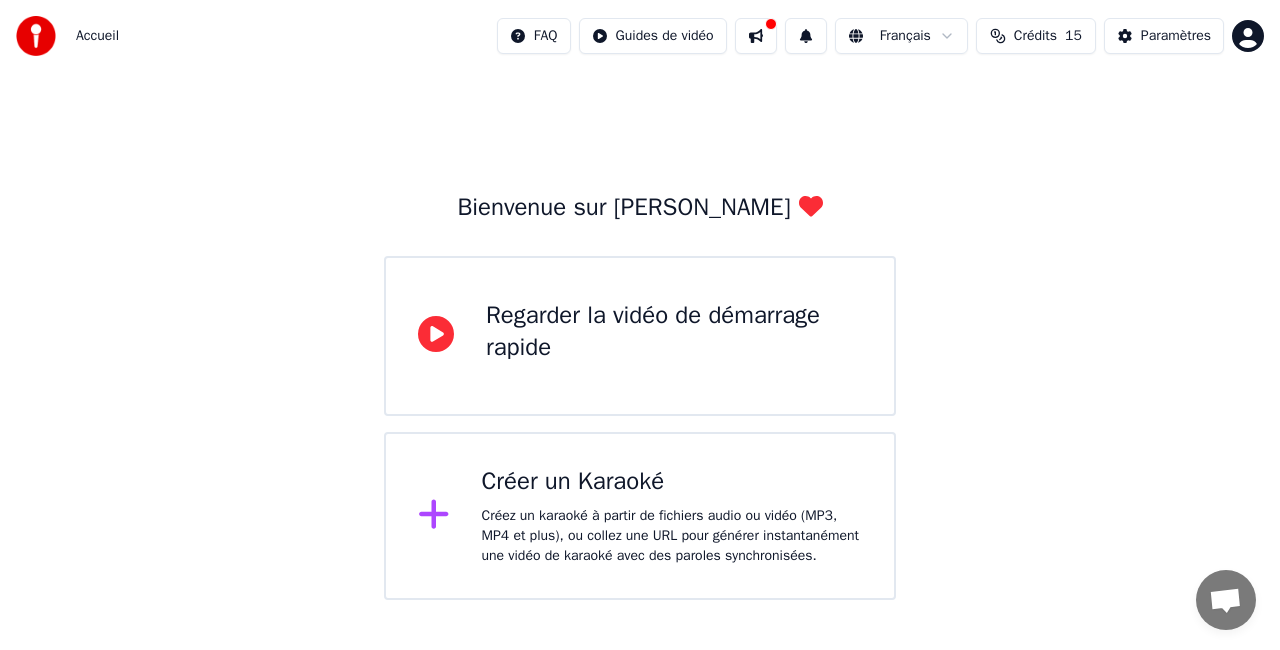 click on "Créer un Karaoké" at bounding box center (672, 482) 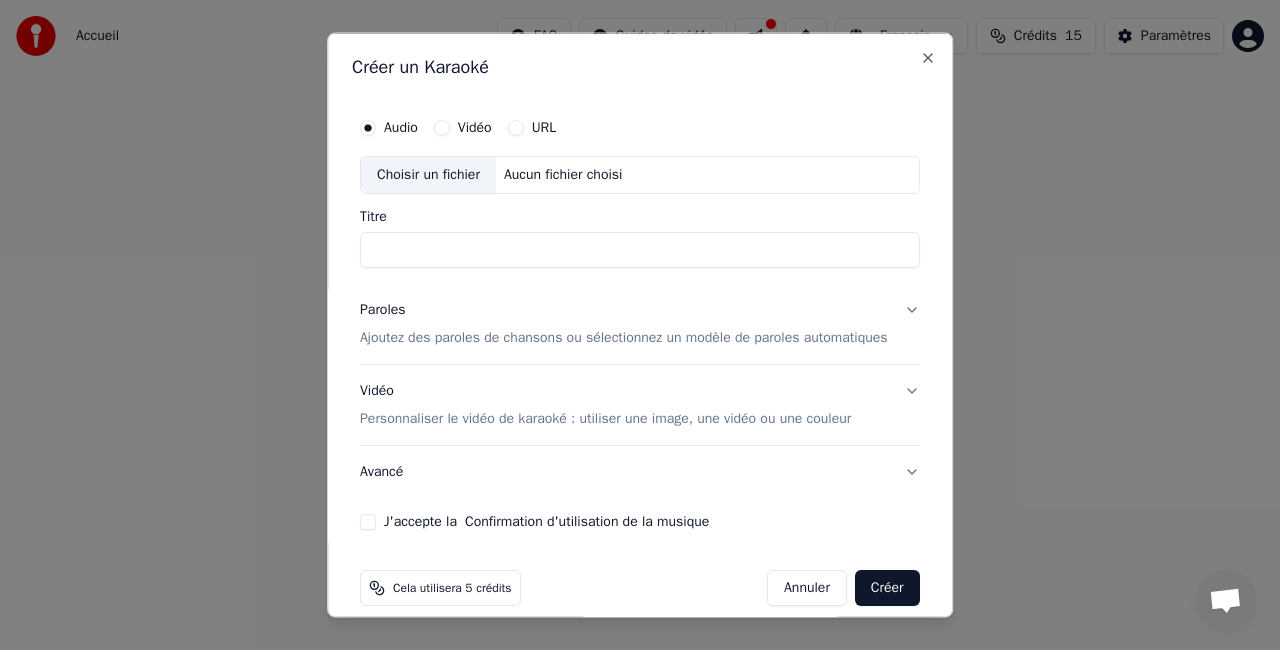 click on "Choisir un fichier" at bounding box center [428, 175] 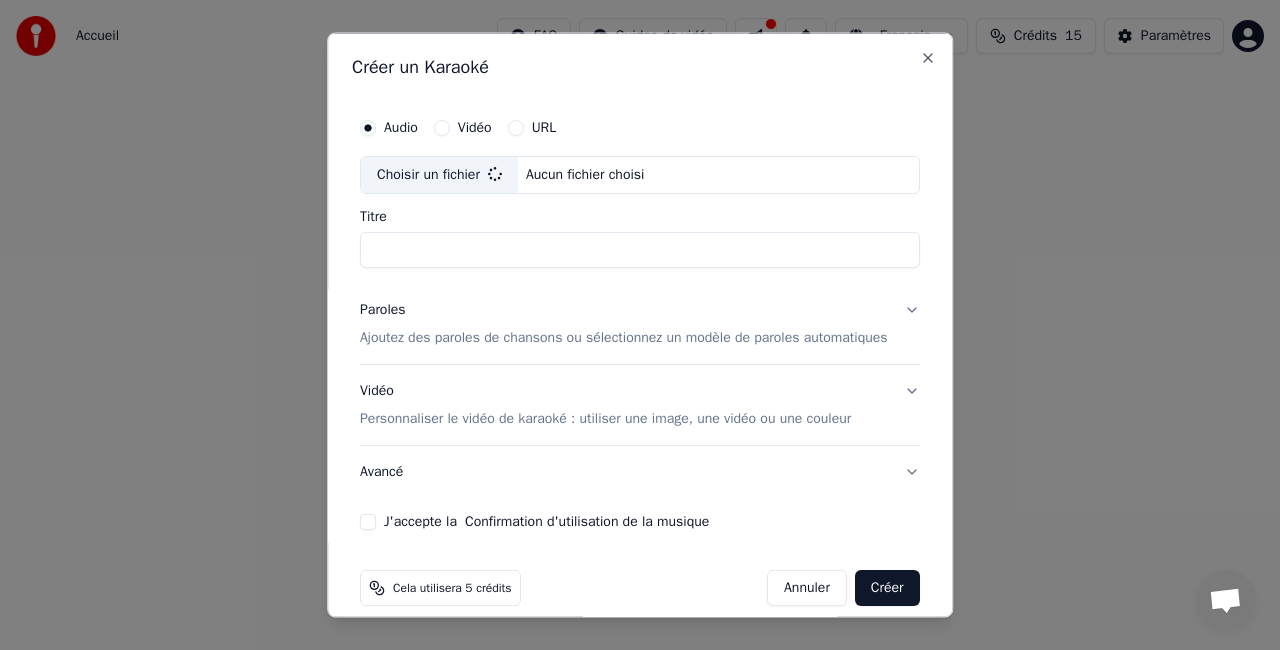 type on "**********" 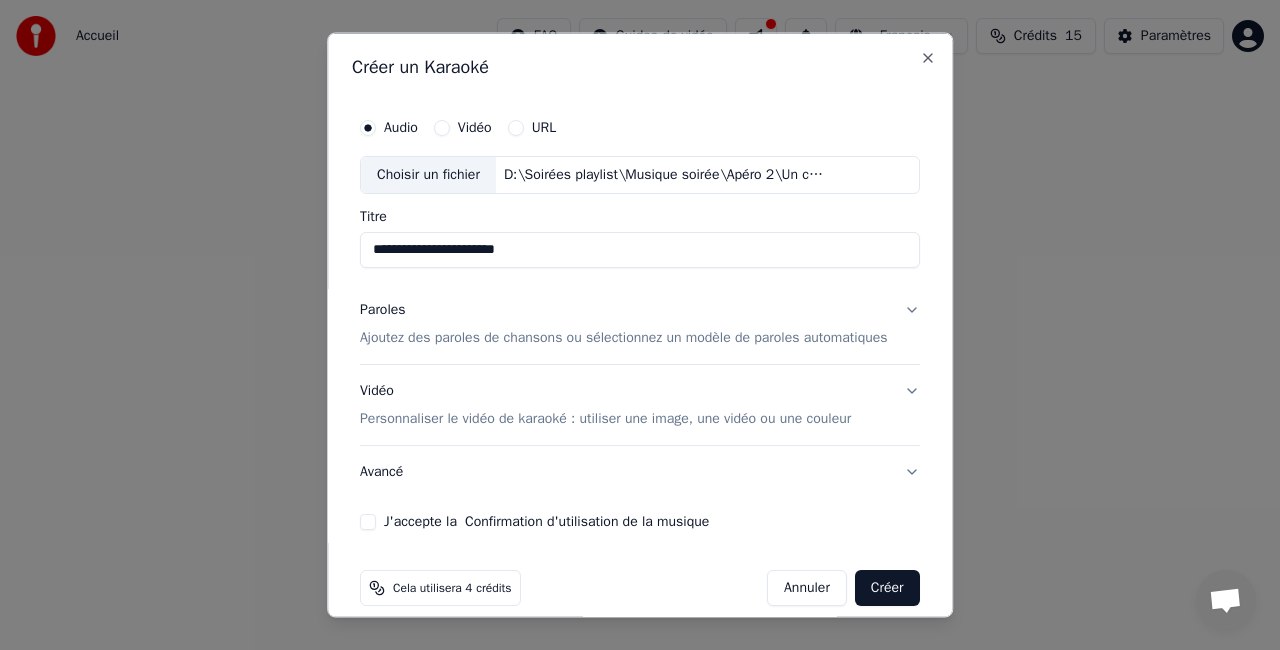 click on "Ajoutez des paroles de chansons ou sélectionnez un modèle de paroles automatiques" at bounding box center (624, 337) 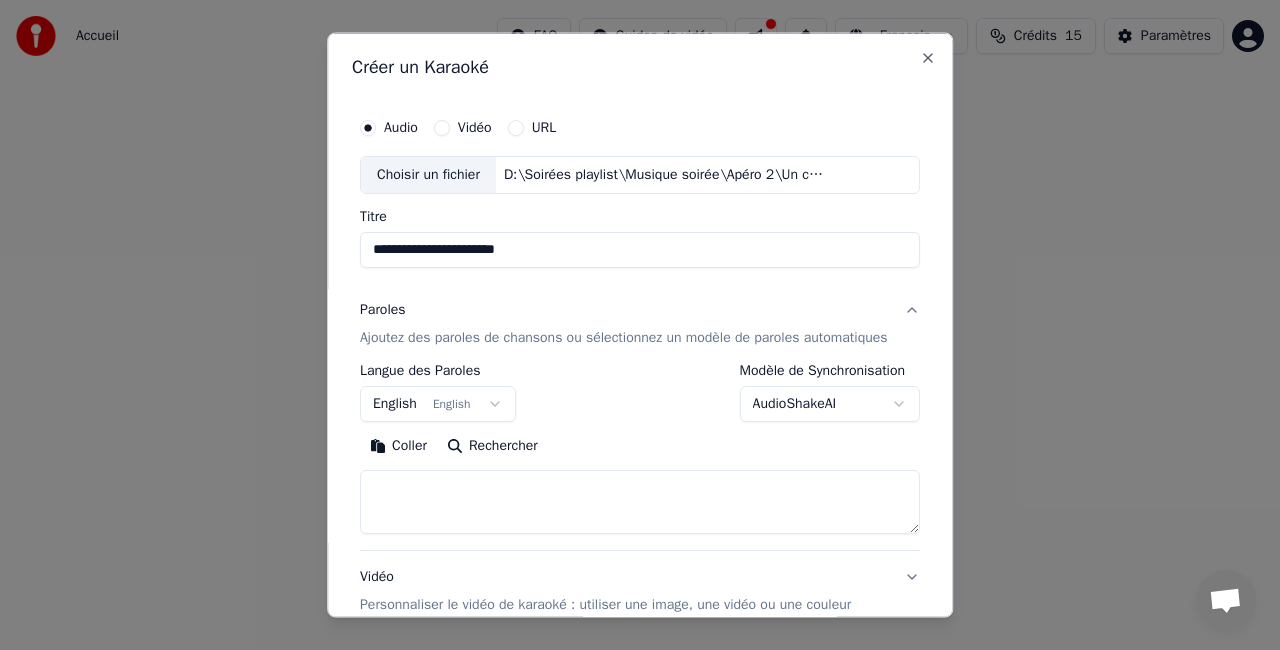 click on "**********" at bounding box center [640, 300] 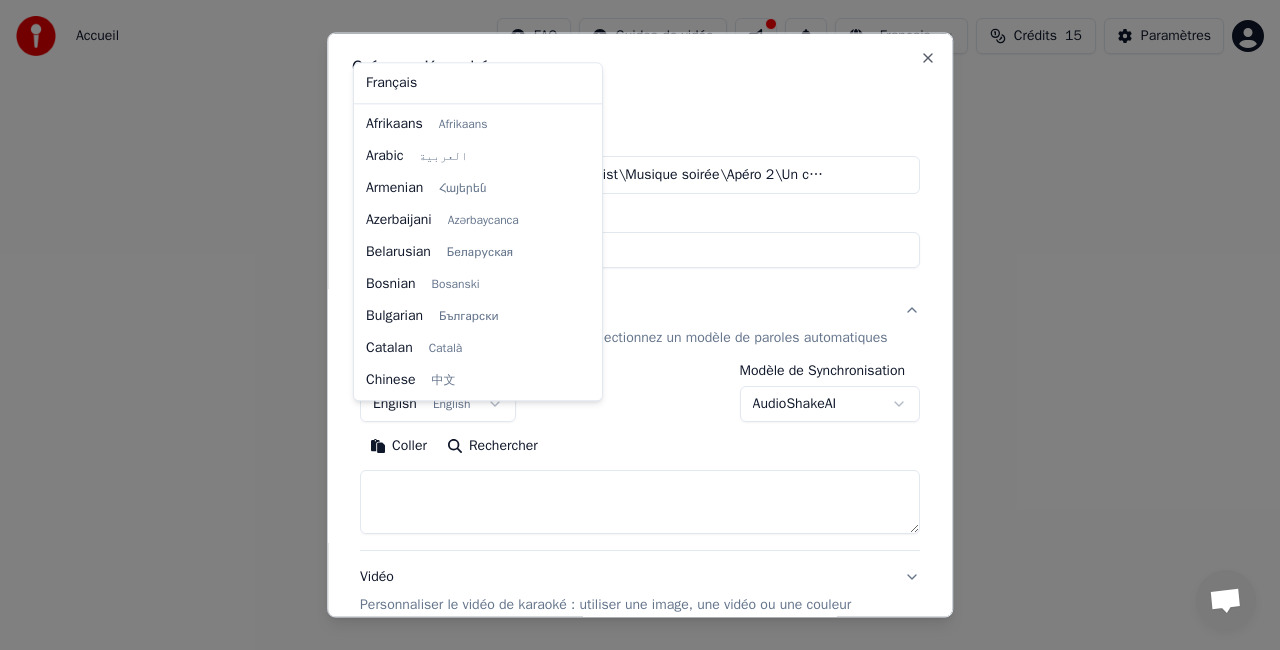 scroll, scrollTop: 160, scrollLeft: 0, axis: vertical 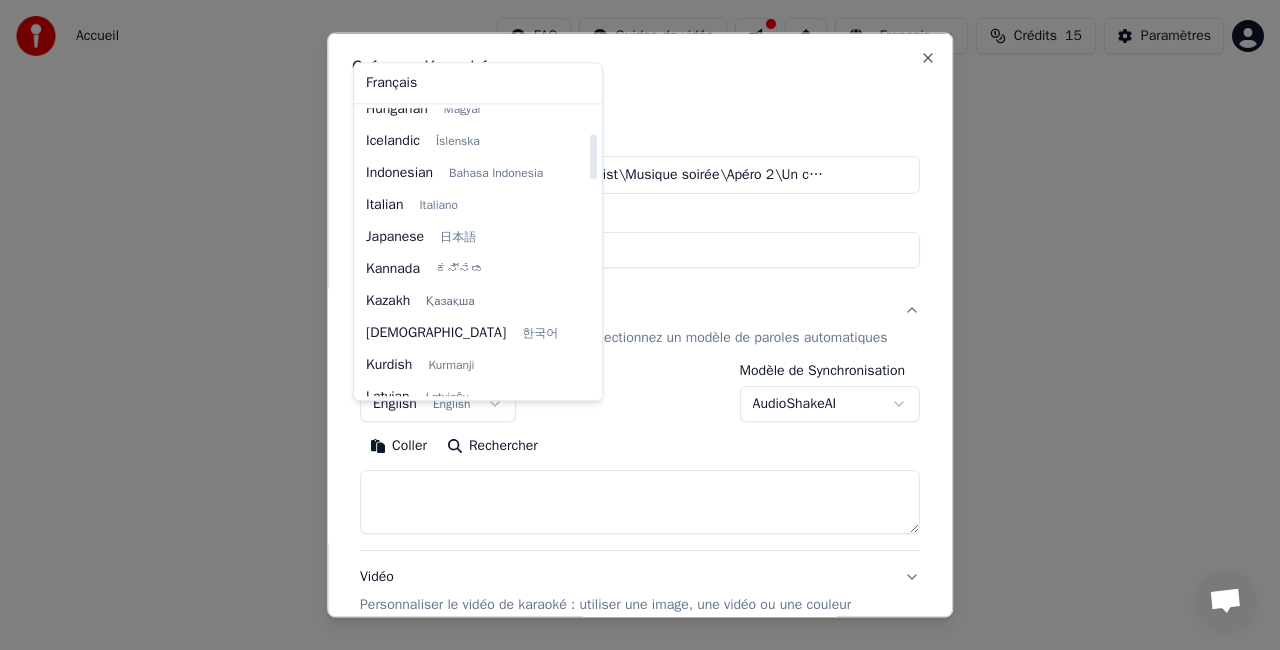 click at bounding box center [593, 252] 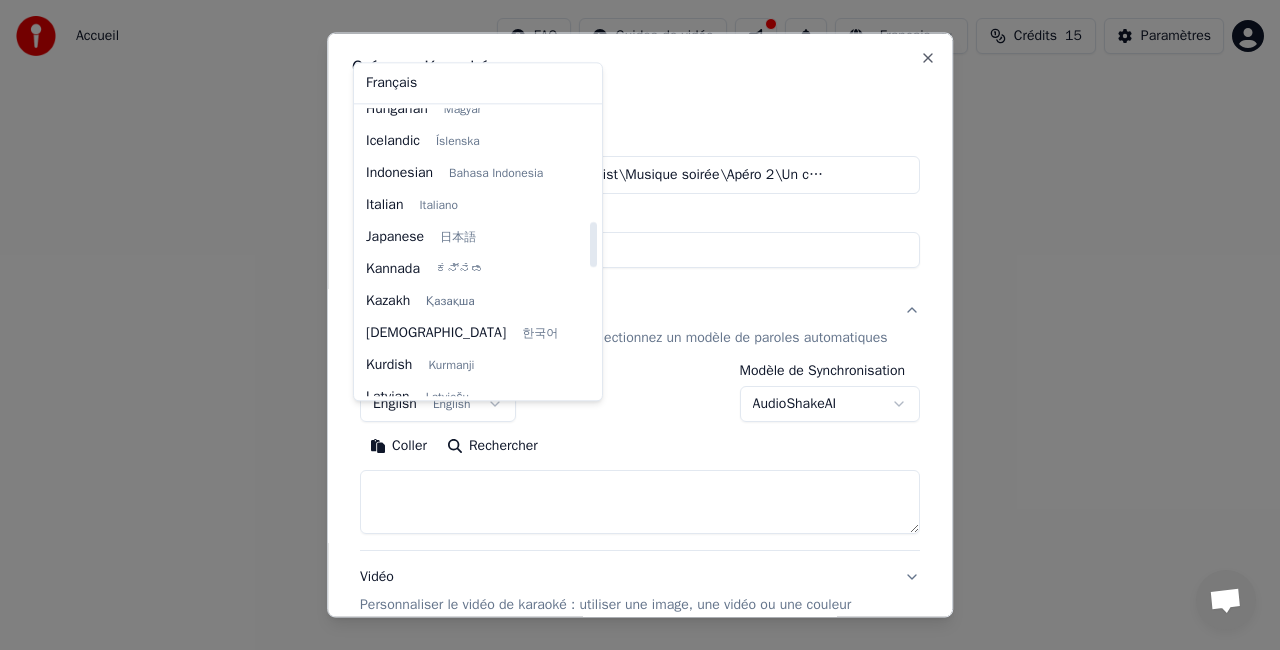 click at bounding box center (593, 244) 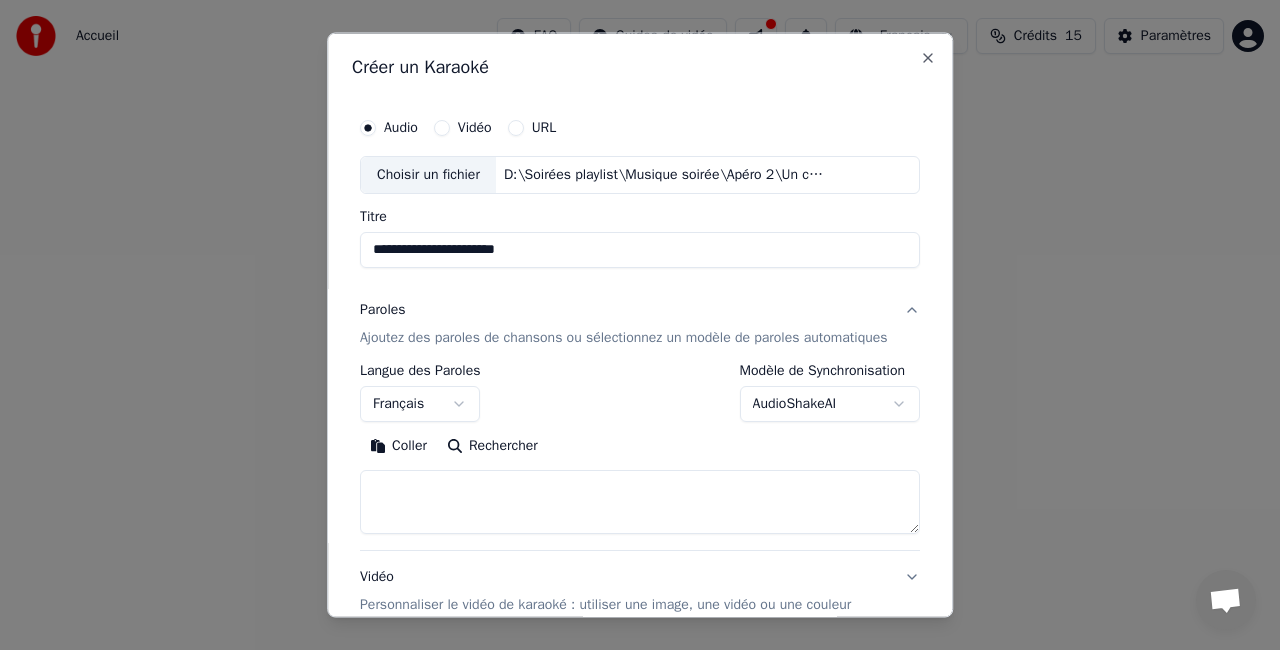 click on "Coller" at bounding box center [398, 445] 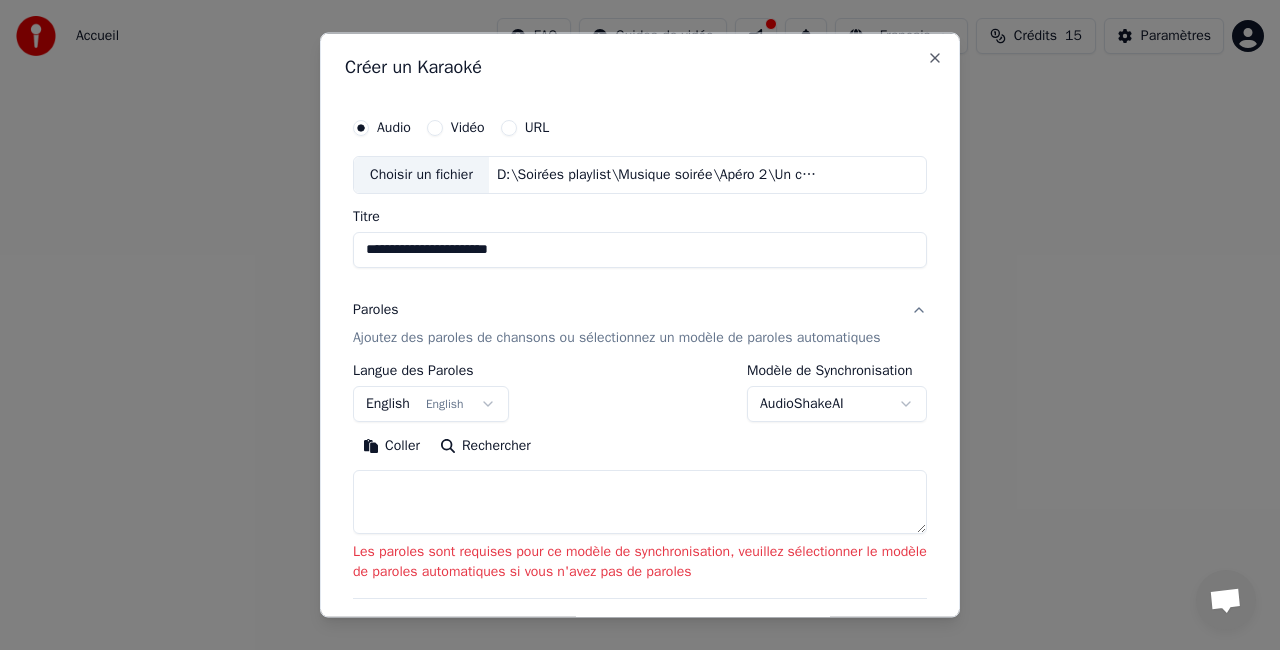 click on "Coller" at bounding box center (391, 445) 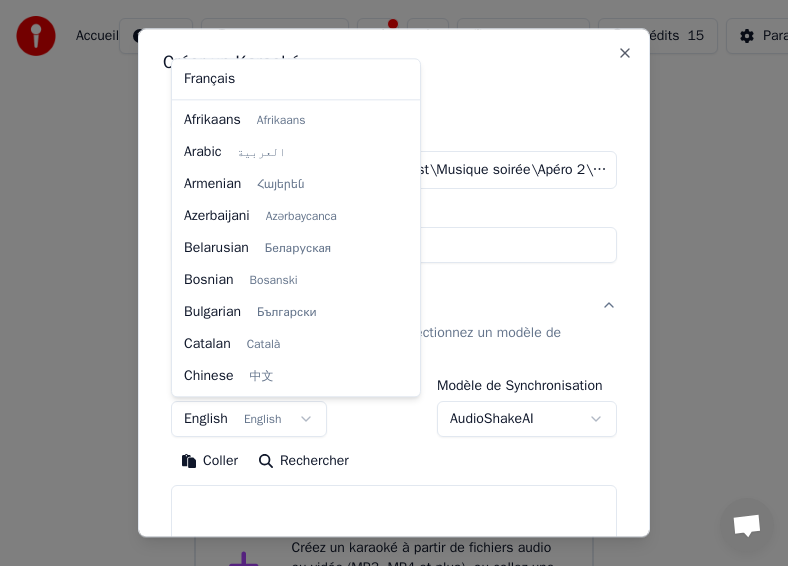 click on "**********" at bounding box center [394, 336] 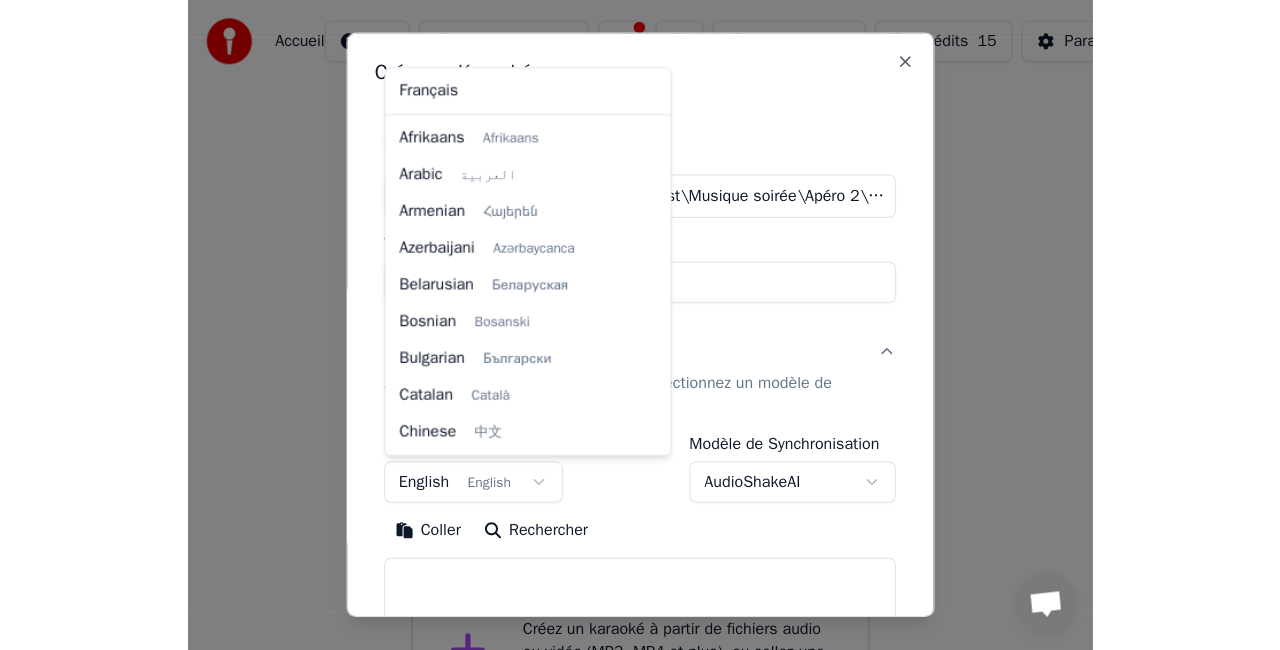 scroll, scrollTop: 160, scrollLeft: 0, axis: vertical 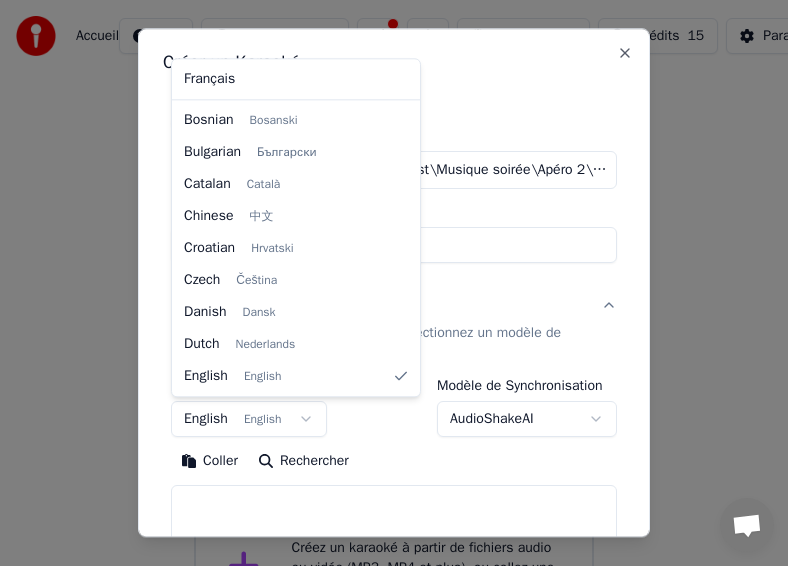 select on "**" 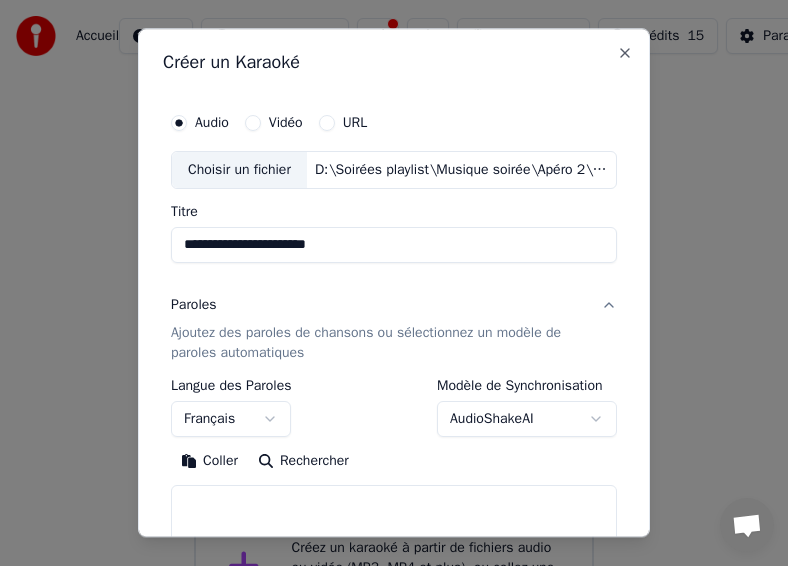 type 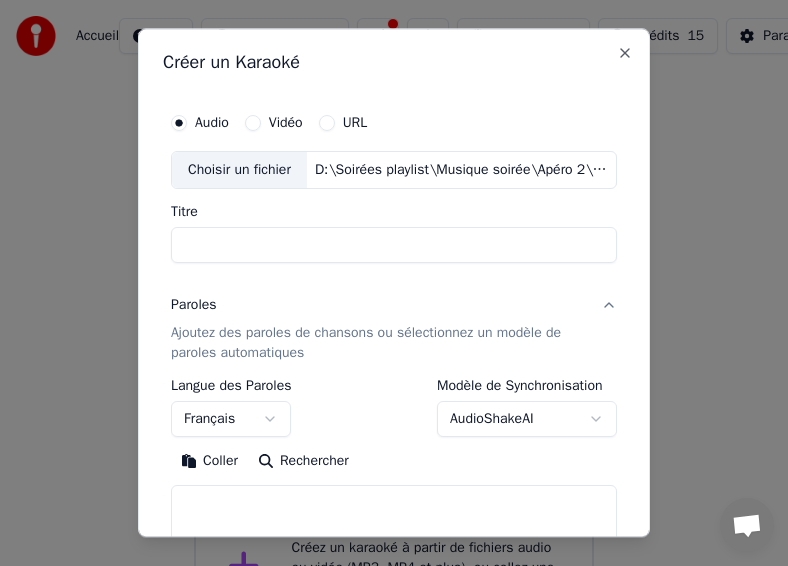 select 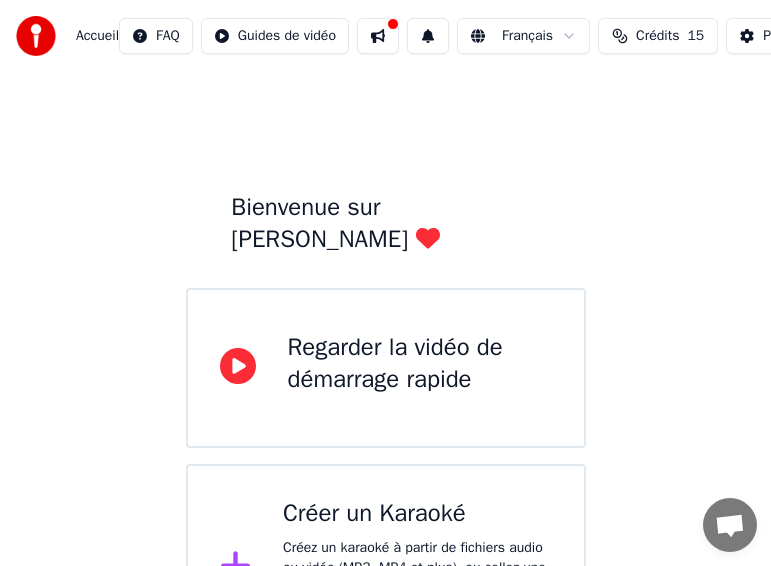 drag, startPoint x: 458, startPoint y: 0, endPoint x: 518, endPoint y: 52, distance: 79.397736 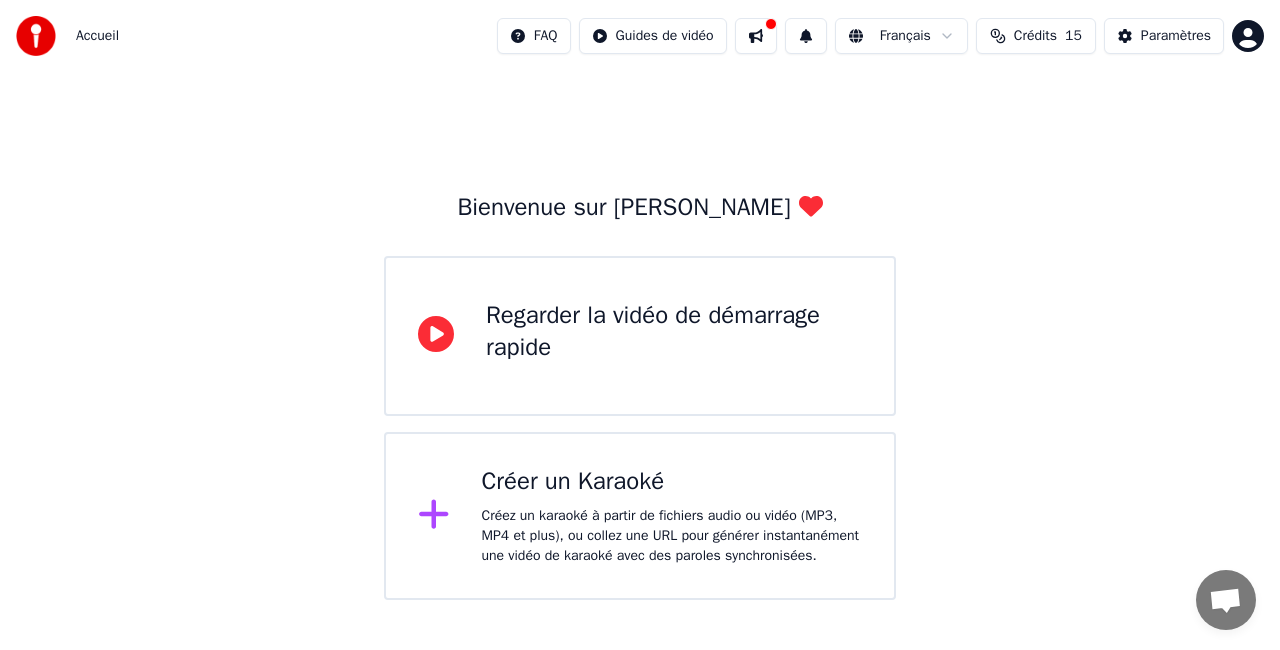 click 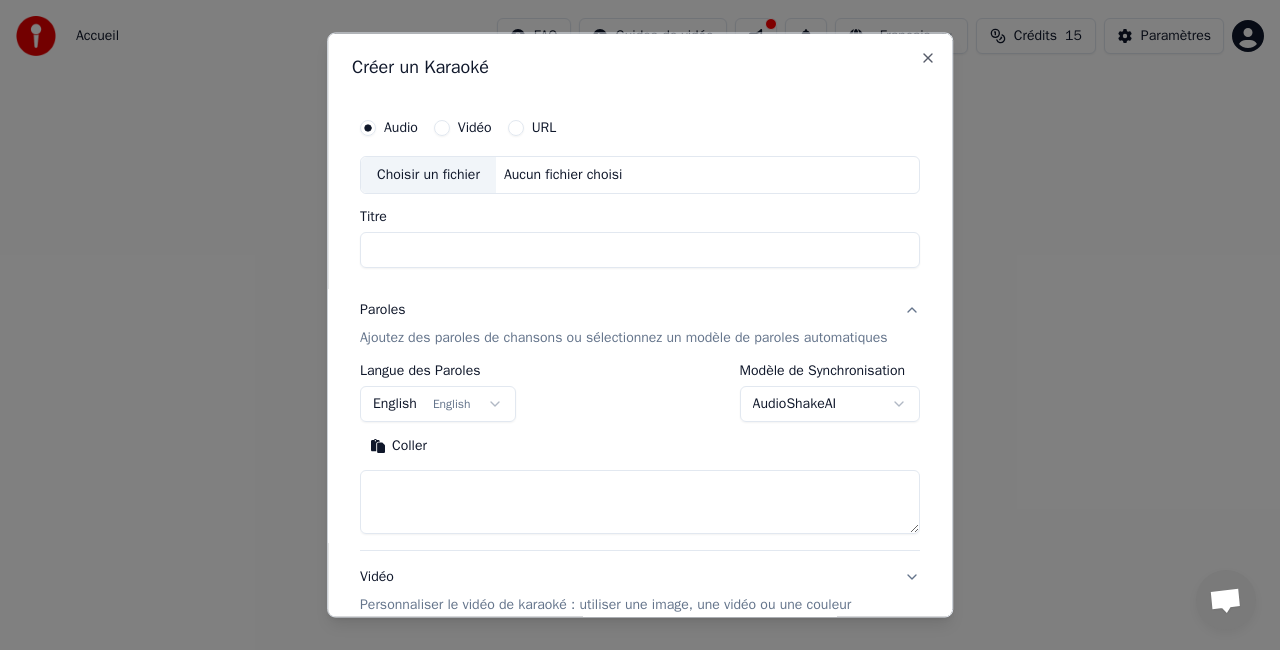 click on "Choisir un fichier" at bounding box center [428, 175] 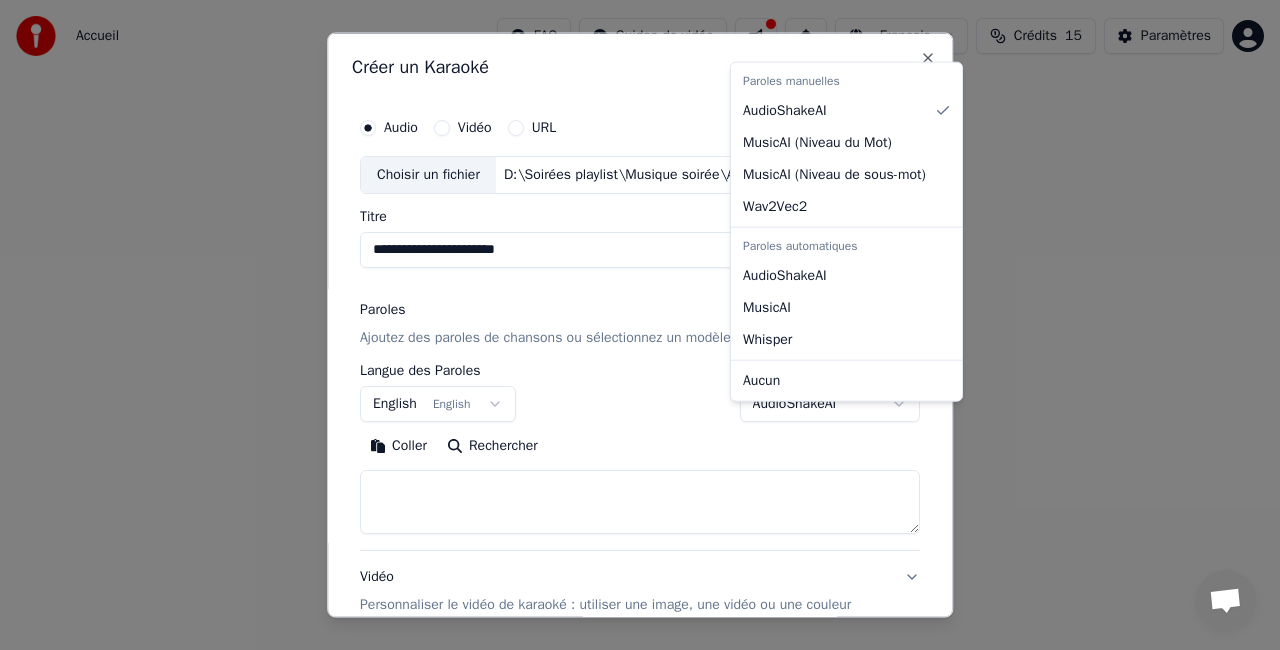 click on "**********" at bounding box center [640, 300] 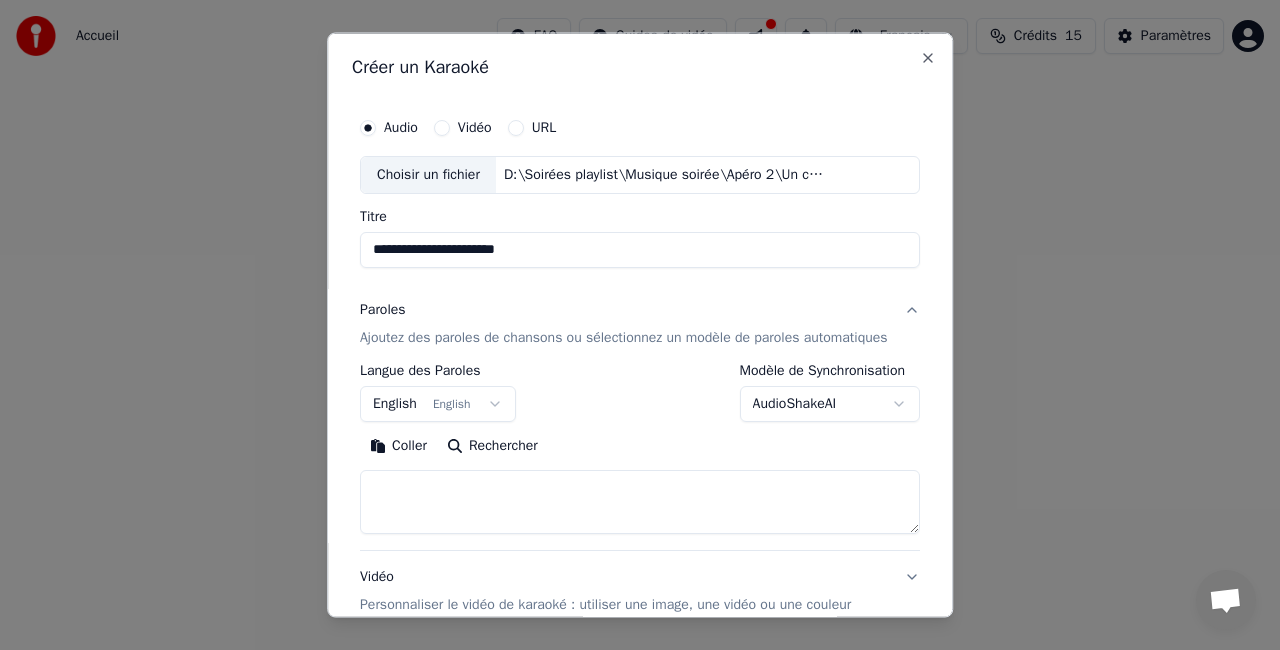 click on "**********" at bounding box center (640, 300) 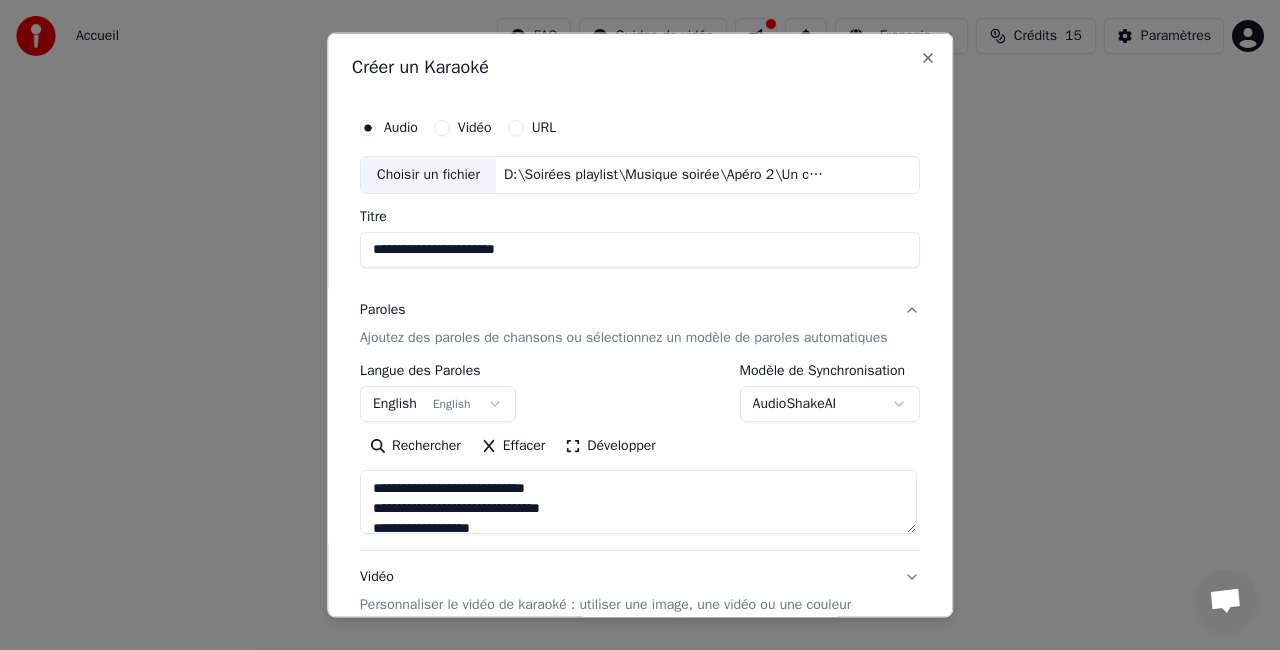 type on "**********" 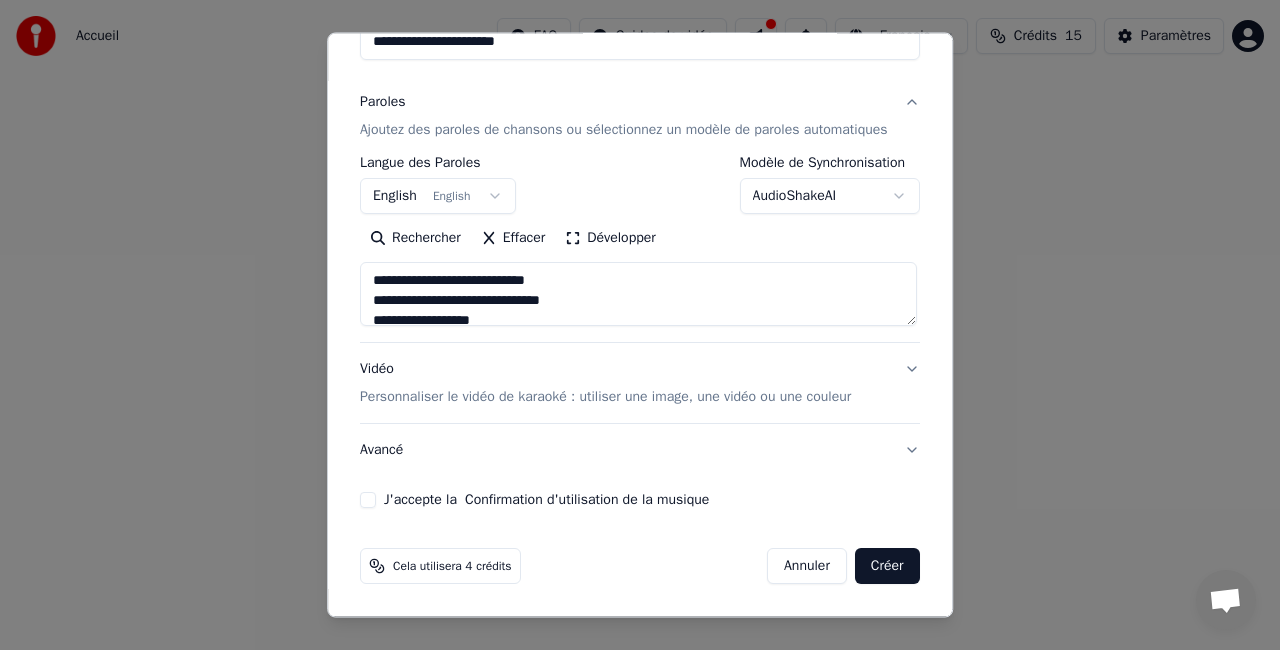 scroll, scrollTop: 227, scrollLeft: 0, axis: vertical 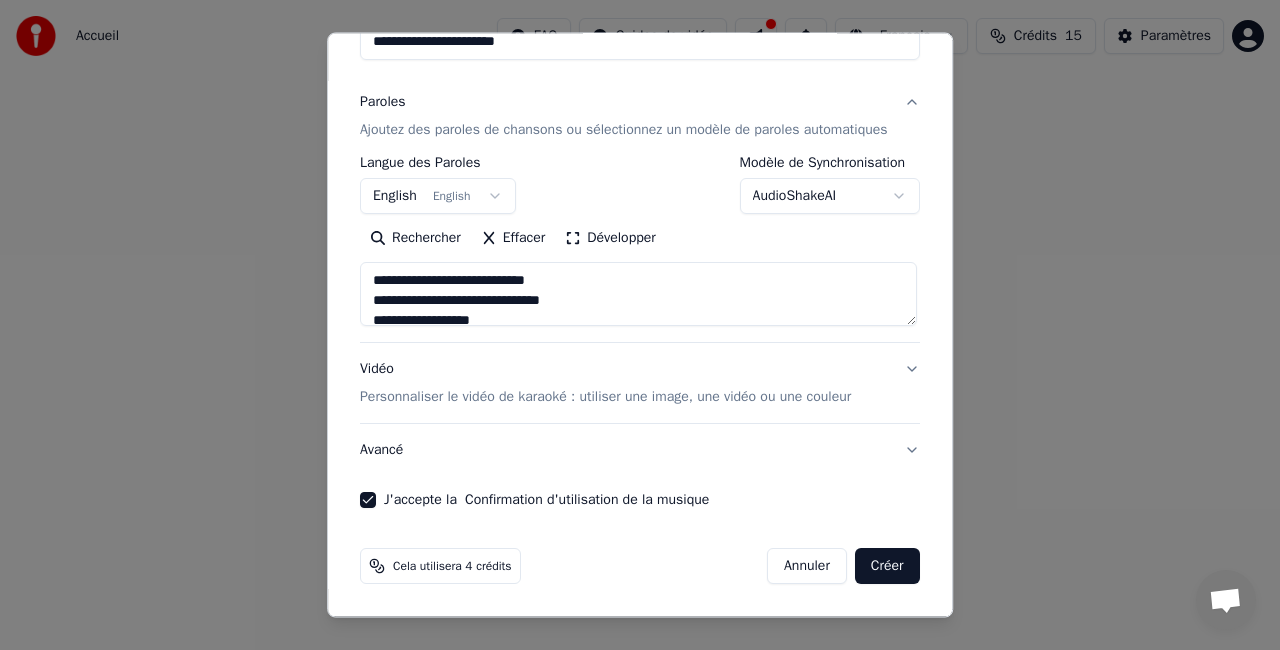 click on "Créer" at bounding box center [887, 566] 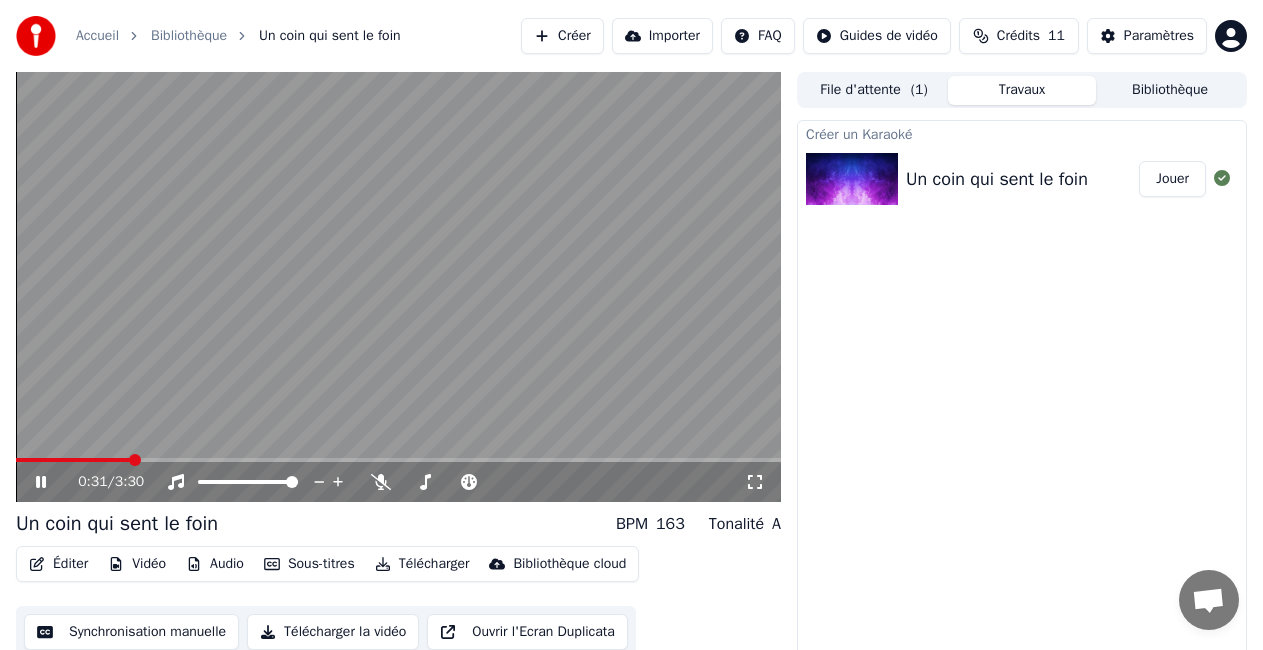 click on "Télécharger la vidéo" at bounding box center [333, 632] 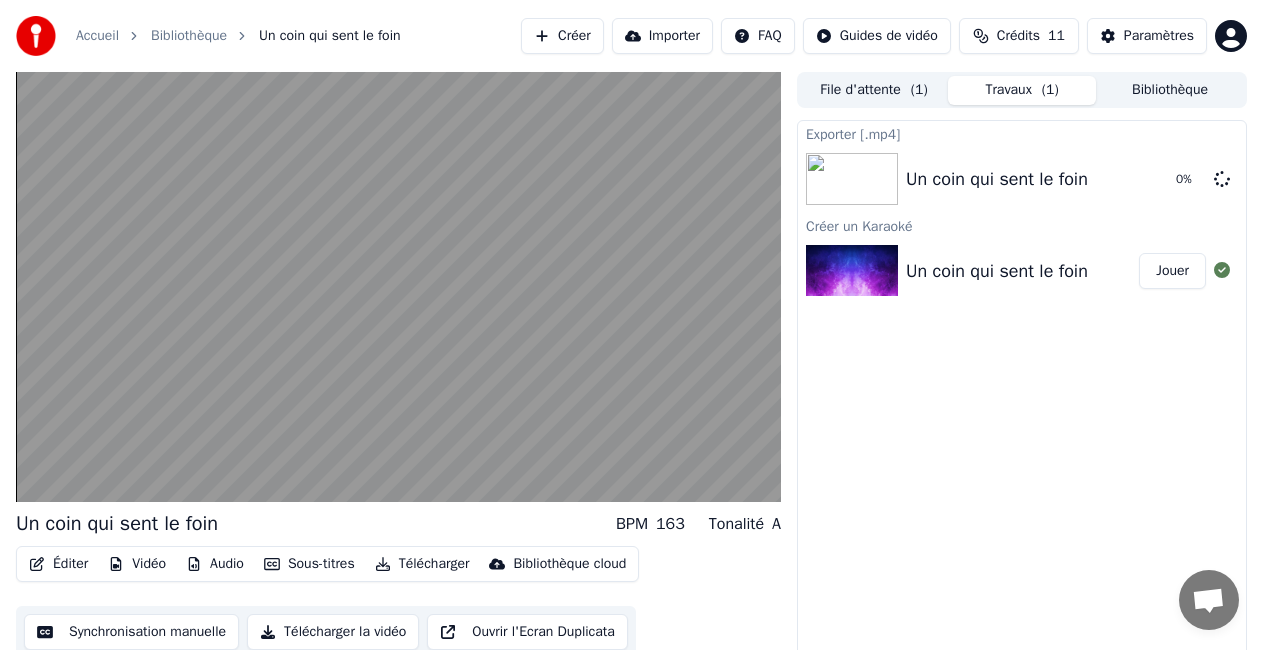 type 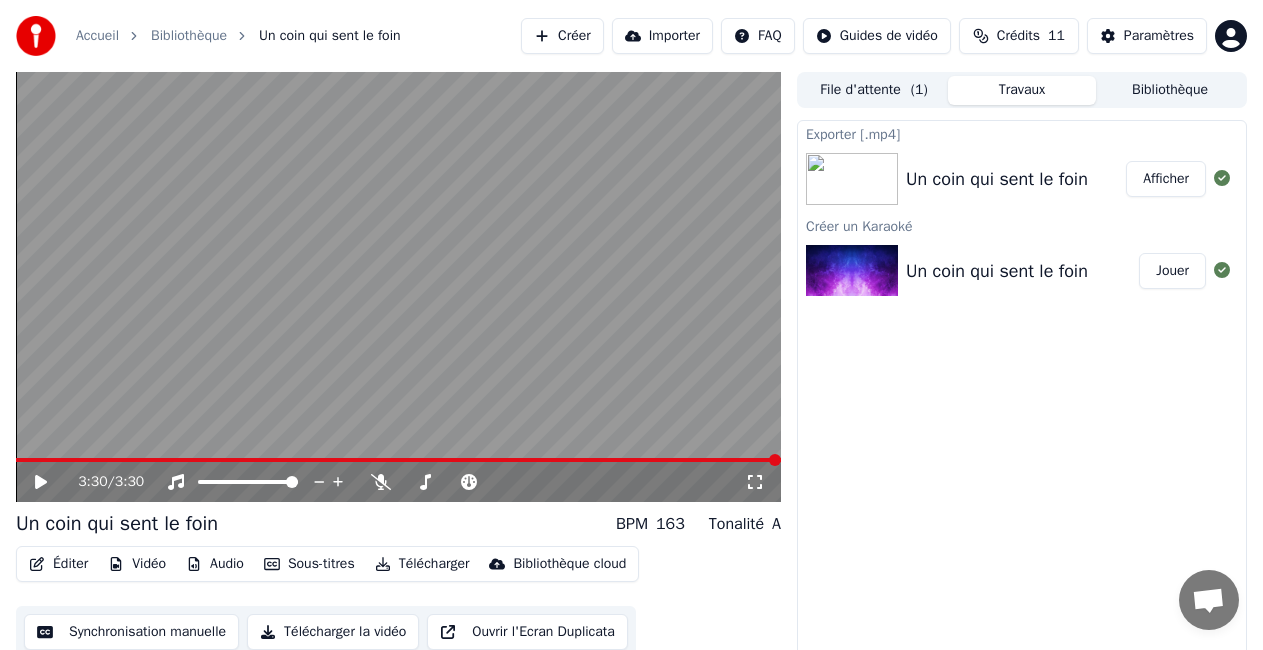 click on "Afficher" at bounding box center [1166, 179] 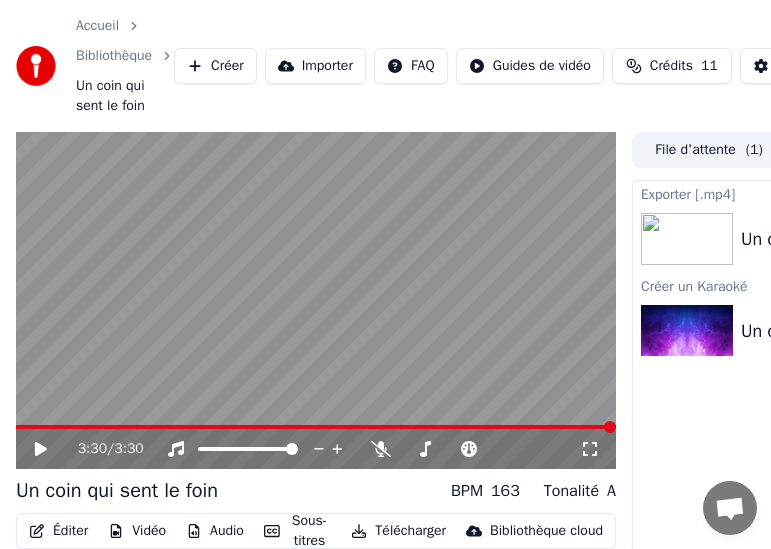 click on "Créer" at bounding box center (215, 66) 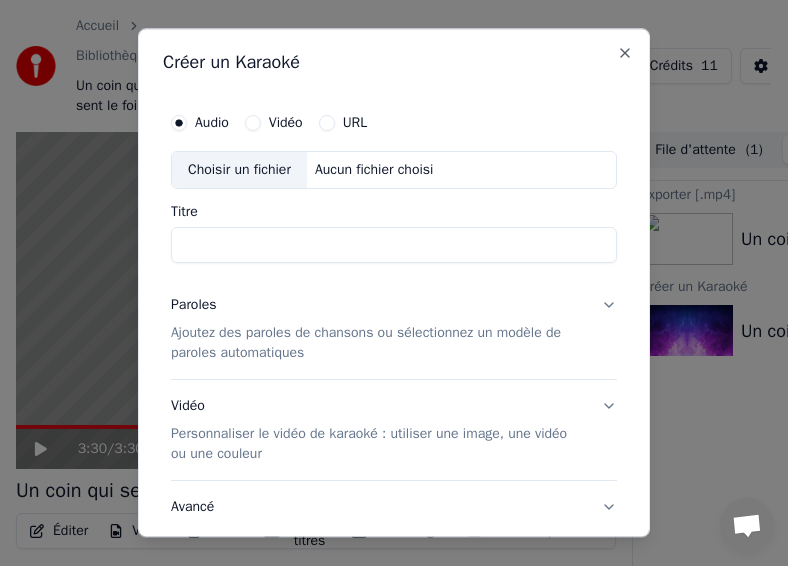 click on "Choisir un fichier" at bounding box center (239, 170) 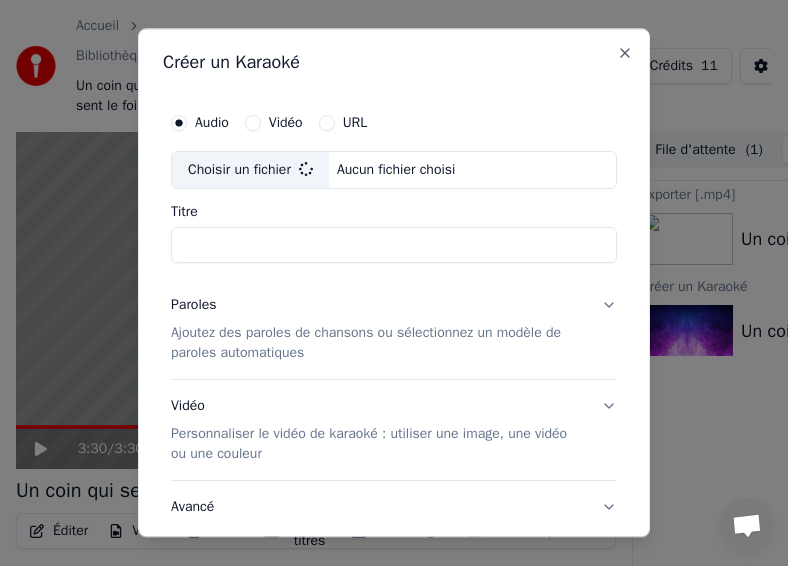 type on "**********" 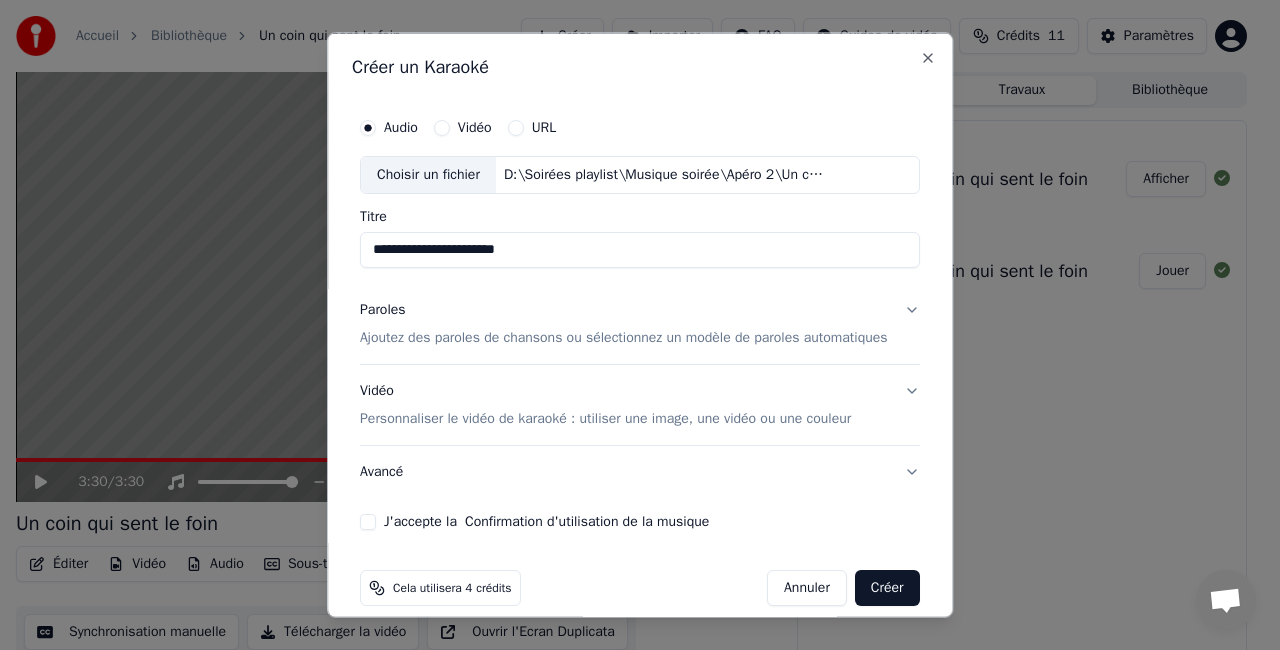 click on "J'accepte la   Confirmation d'utilisation de la musique" at bounding box center [368, 521] 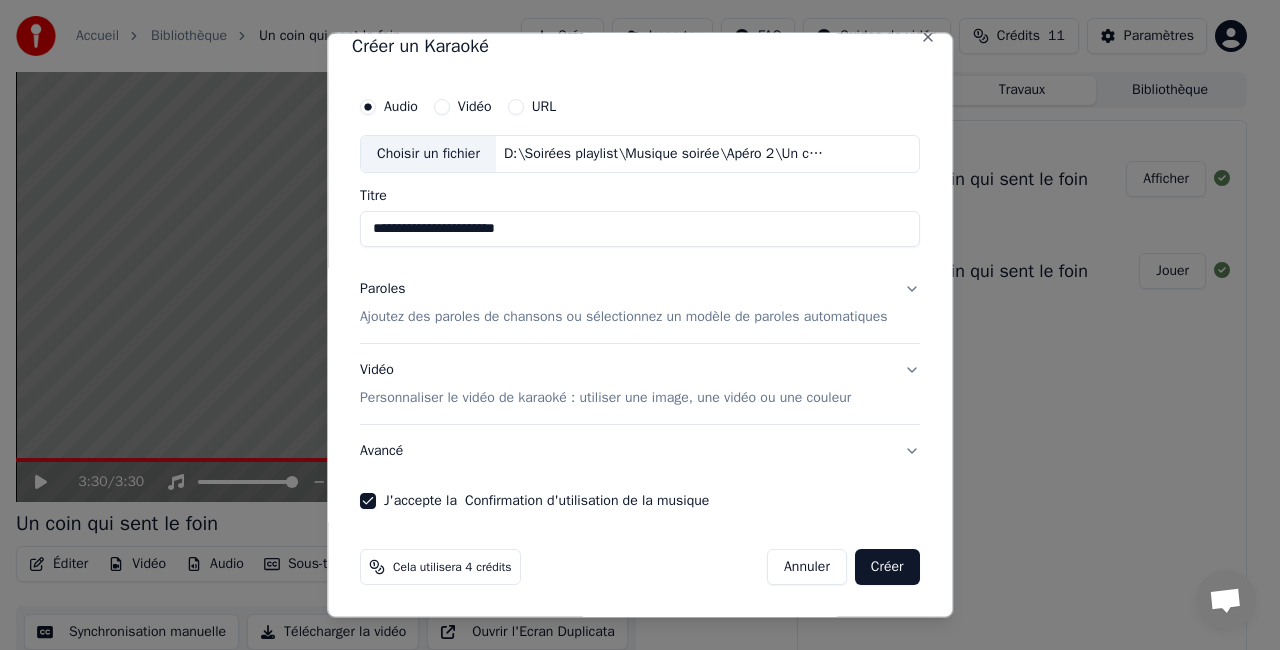 scroll, scrollTop: 41, scrollLeft: 0, axis: vertical 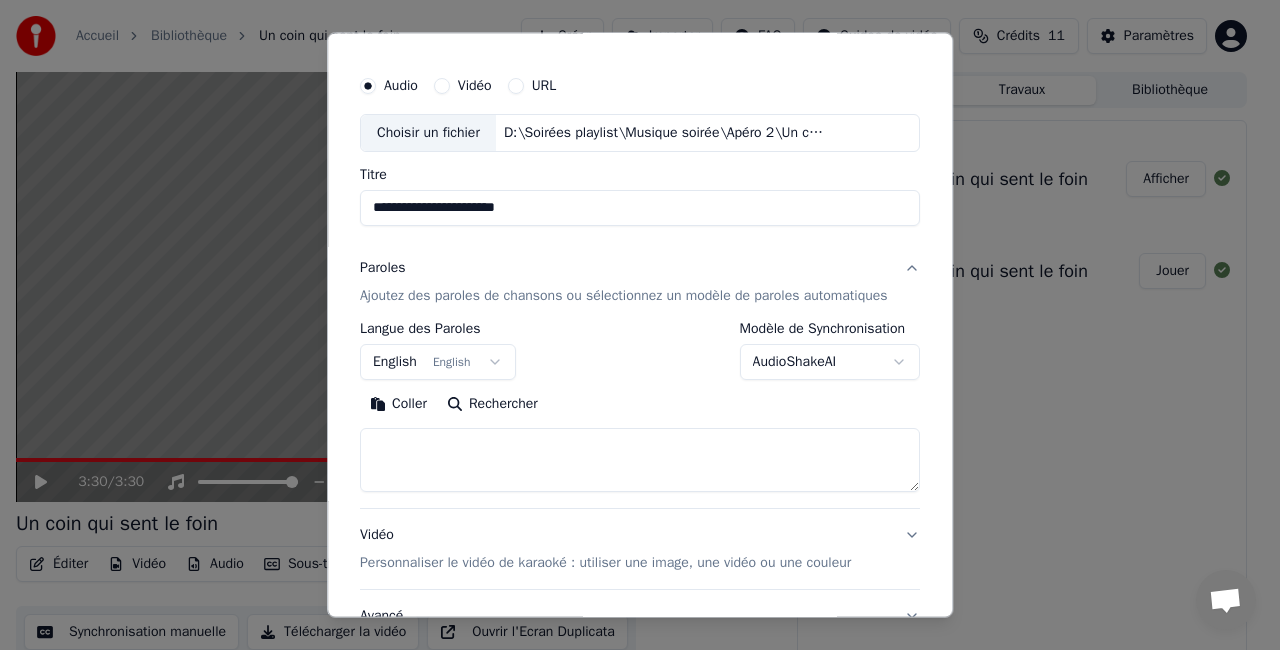 click on "Paroles" at bounding box center (383, 268) 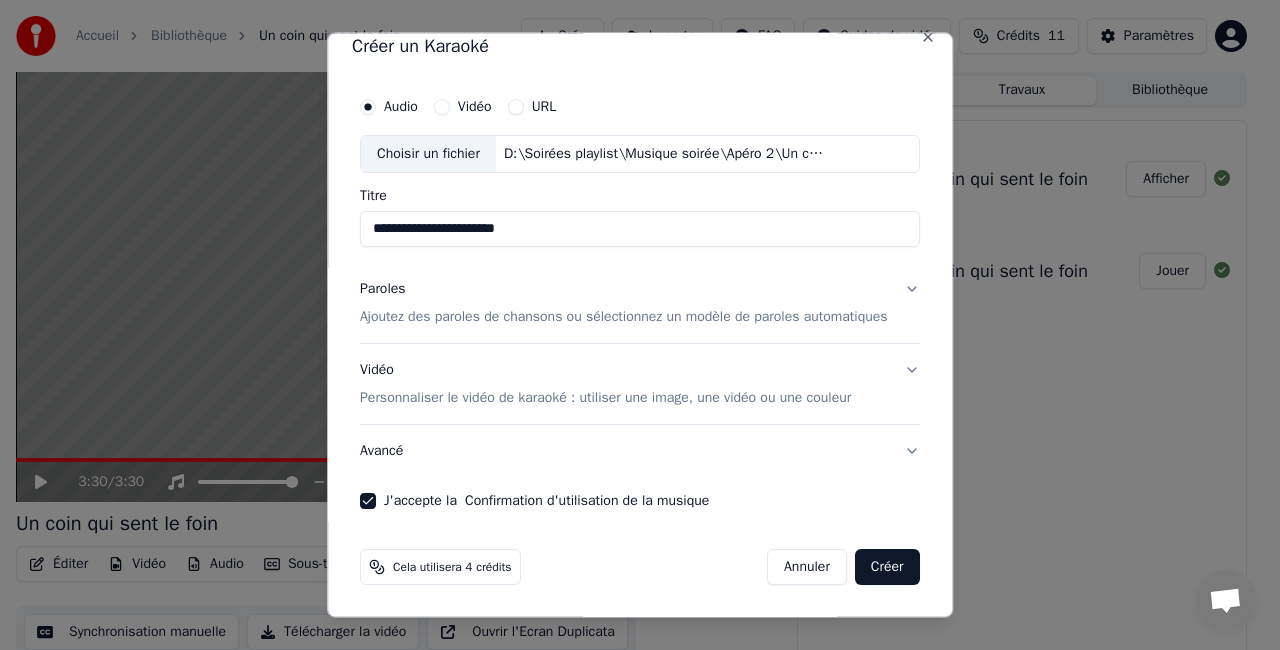 click on "Paroles" at bounding box center [383, 288] 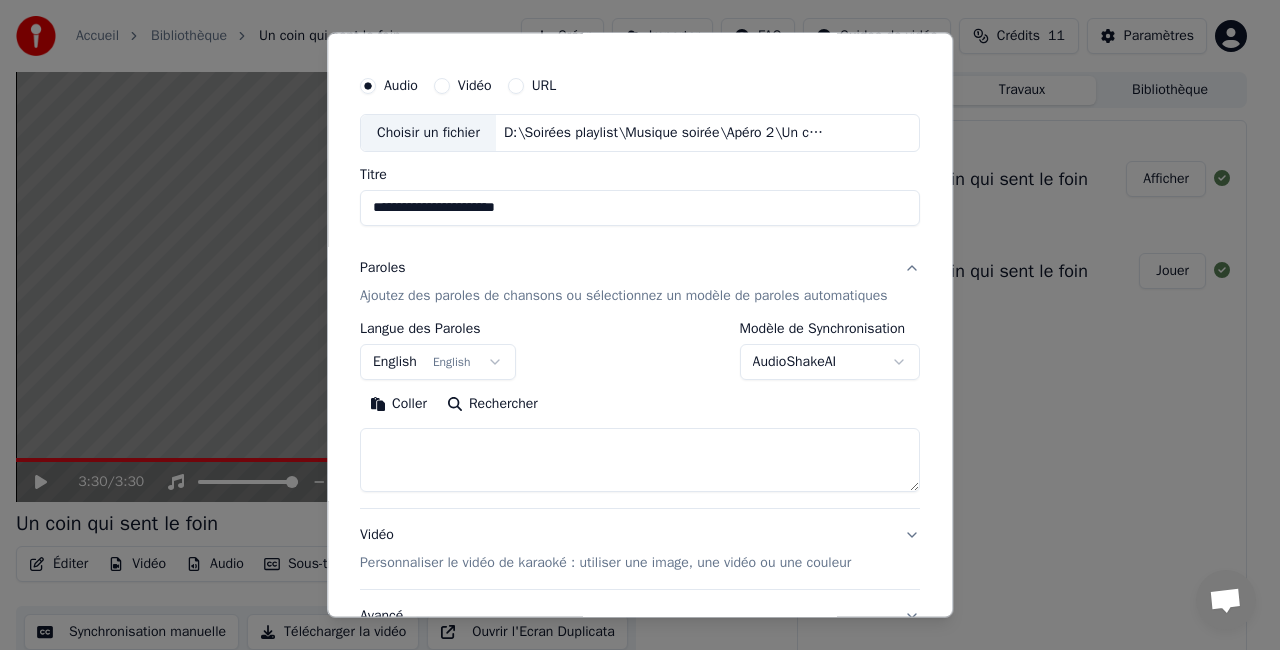 click on "**********" at bounding box center (631, 325) 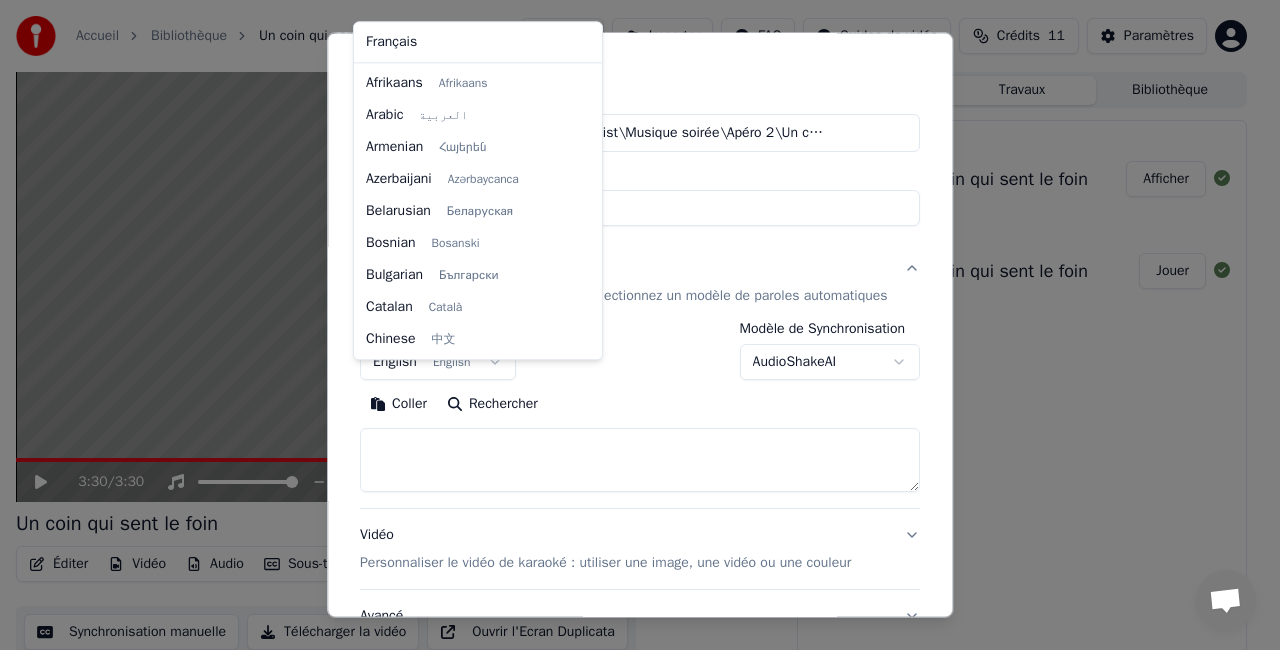 scroll, scrollTop: 160, scrollLeft: 0, axis: vertical 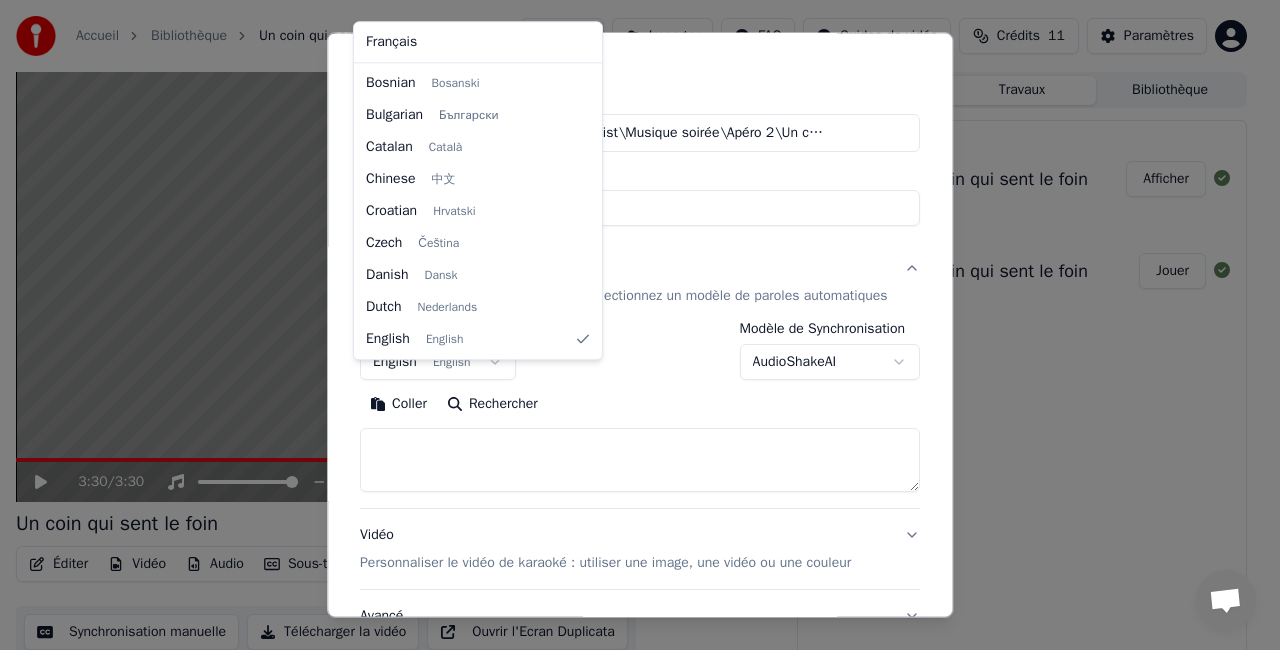 select on "**" 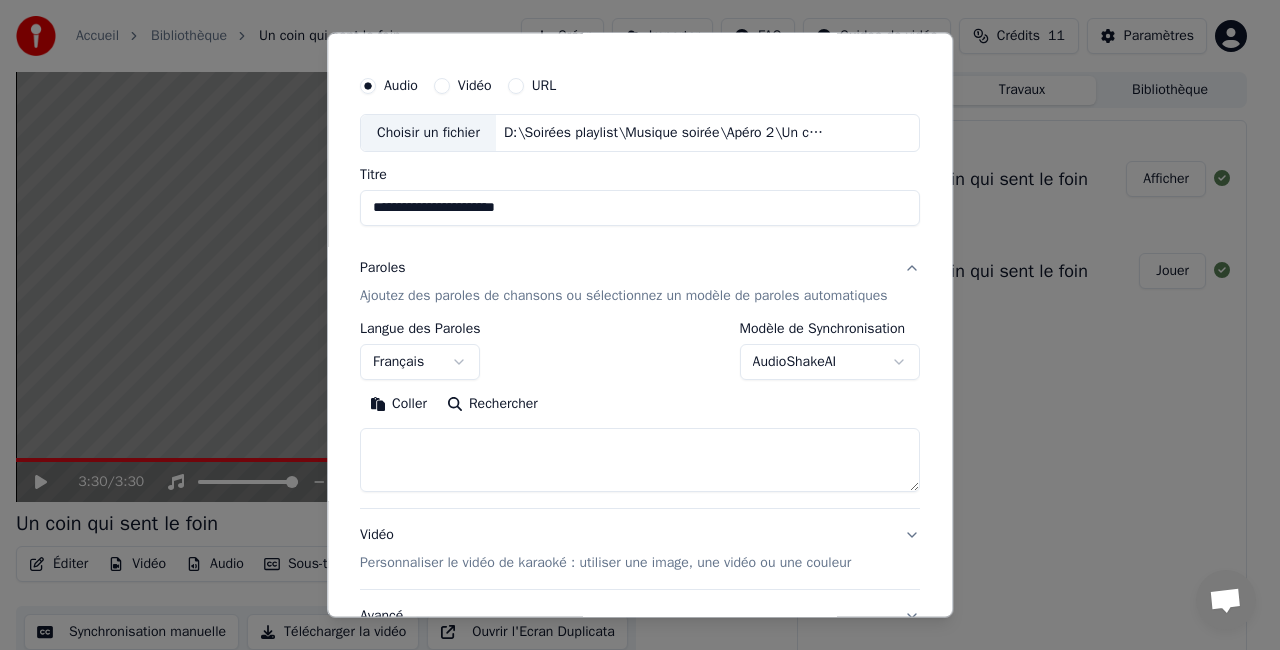click on "Coller" at bounding box center (398, 404) 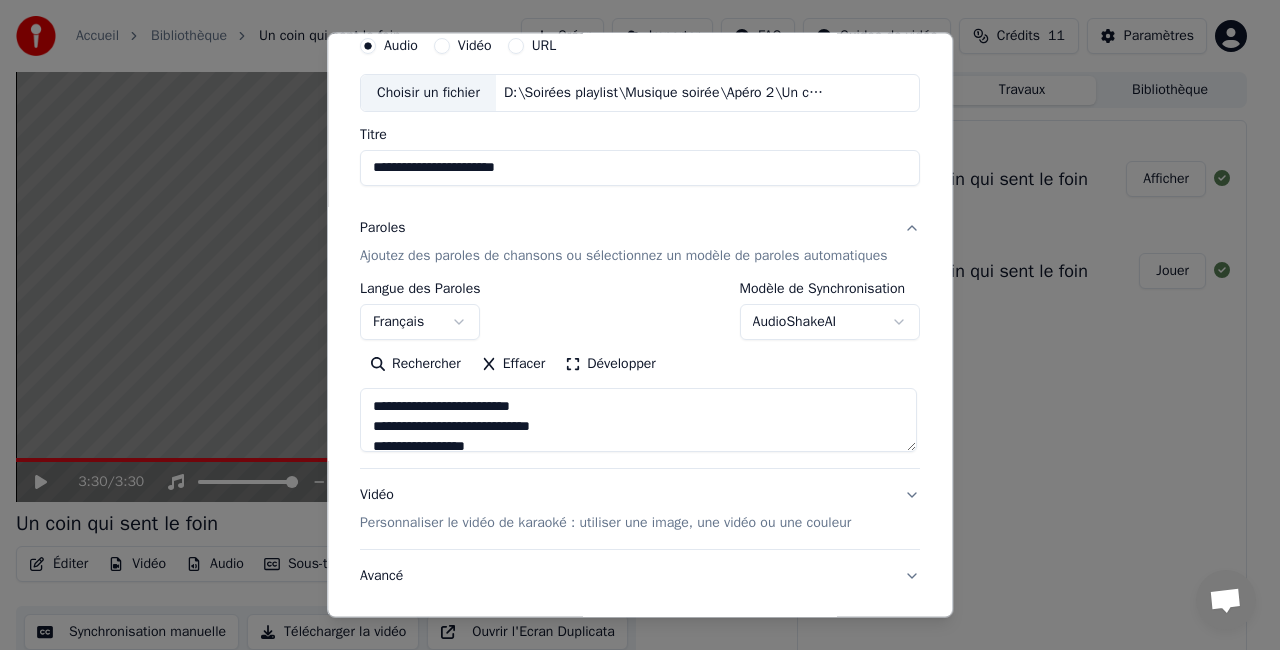 scroll, scrollTop: 201, scrollLeft: 0, axis: vertical 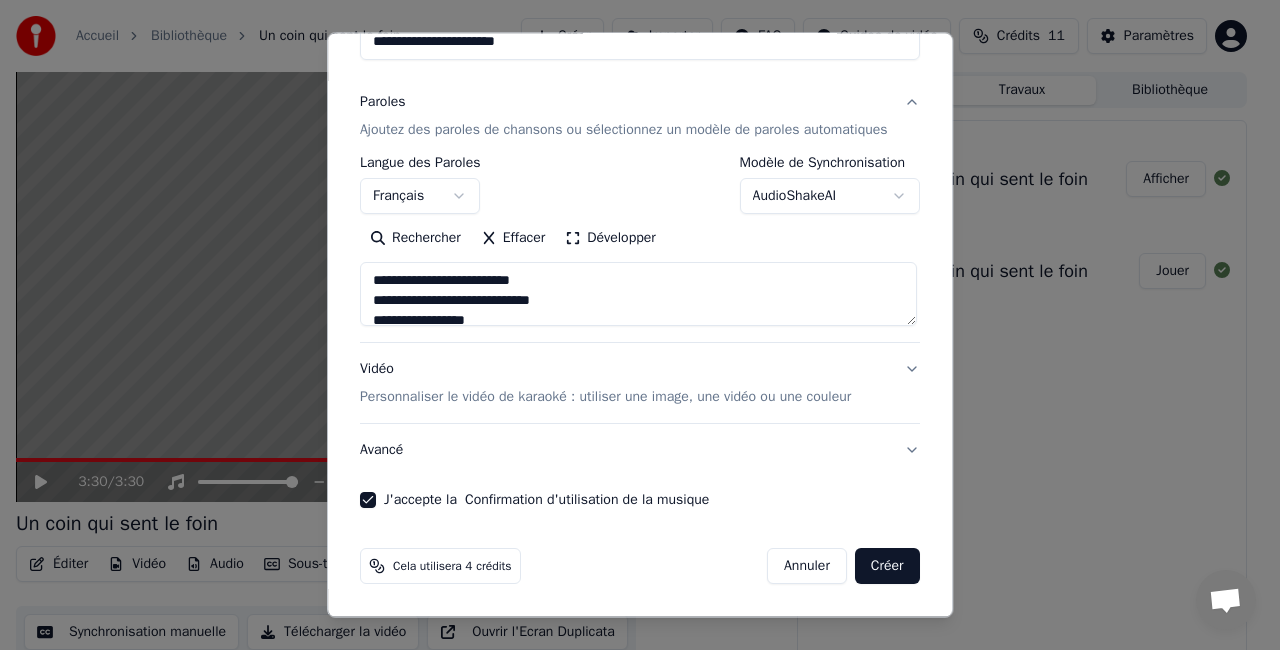 click on "Créer" at bounding box center [887, 566] 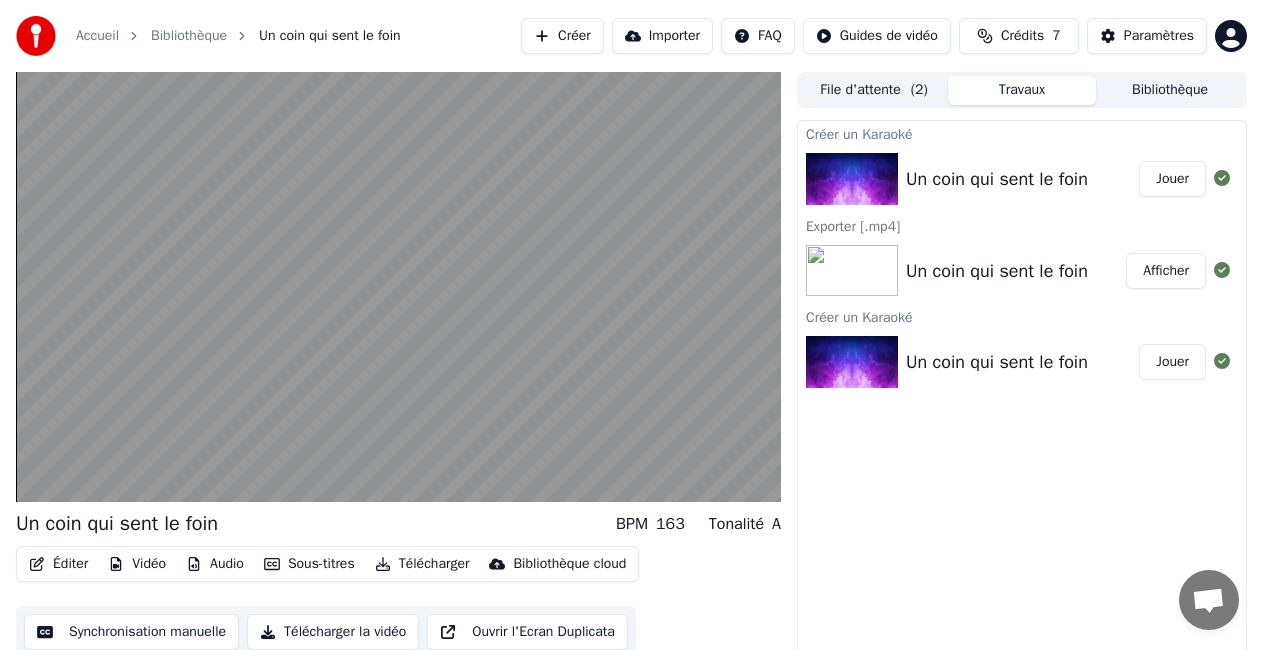 click on "Jouer" at bounding box center (1172, 362) 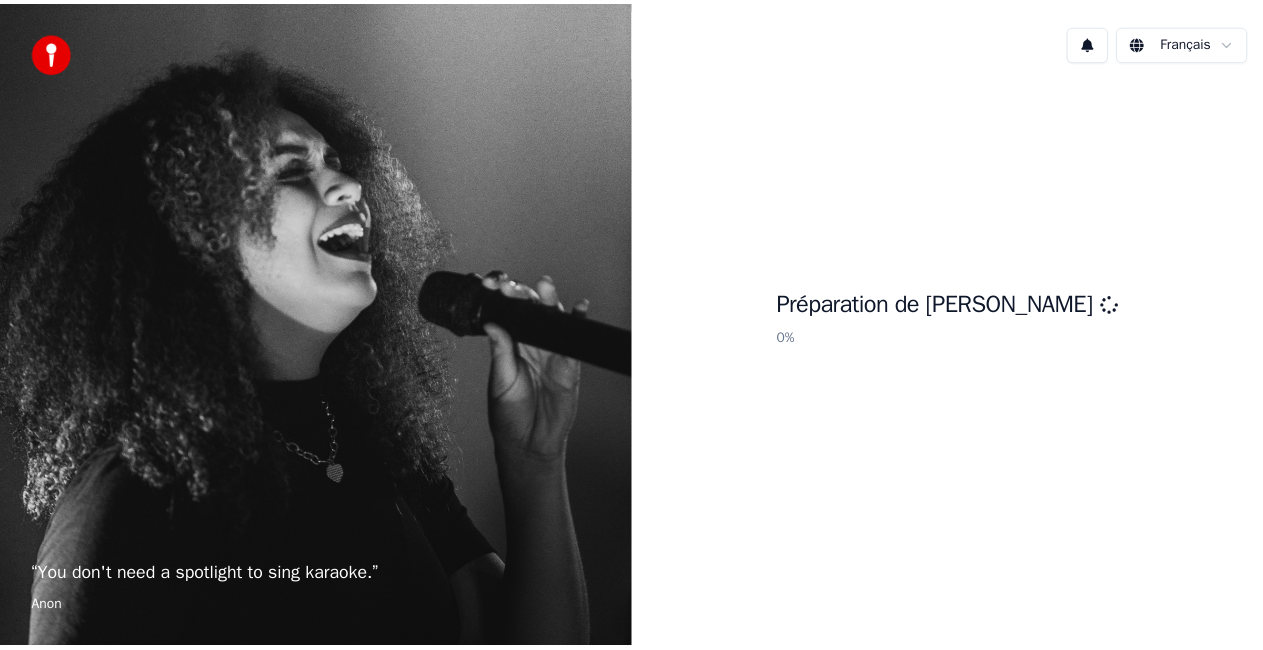 scroll, scrollTop: 0, scrollLeft: 0, axis: both 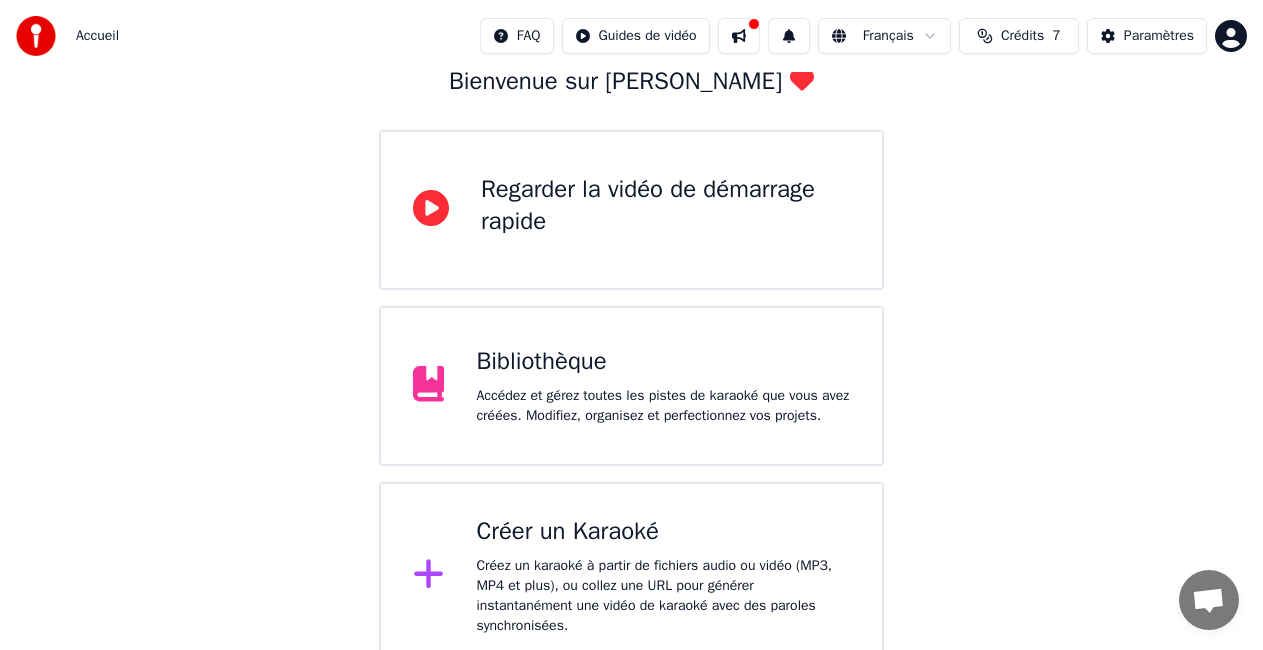 click on "Créez un karaoké à partir de fichiers audio ou vidéo (MP3, MP4 et plus), ou collez une URL pour générer instantanément une vidéo de karaoké avec des paroles synchronisées." at bounding box center (663, 596) 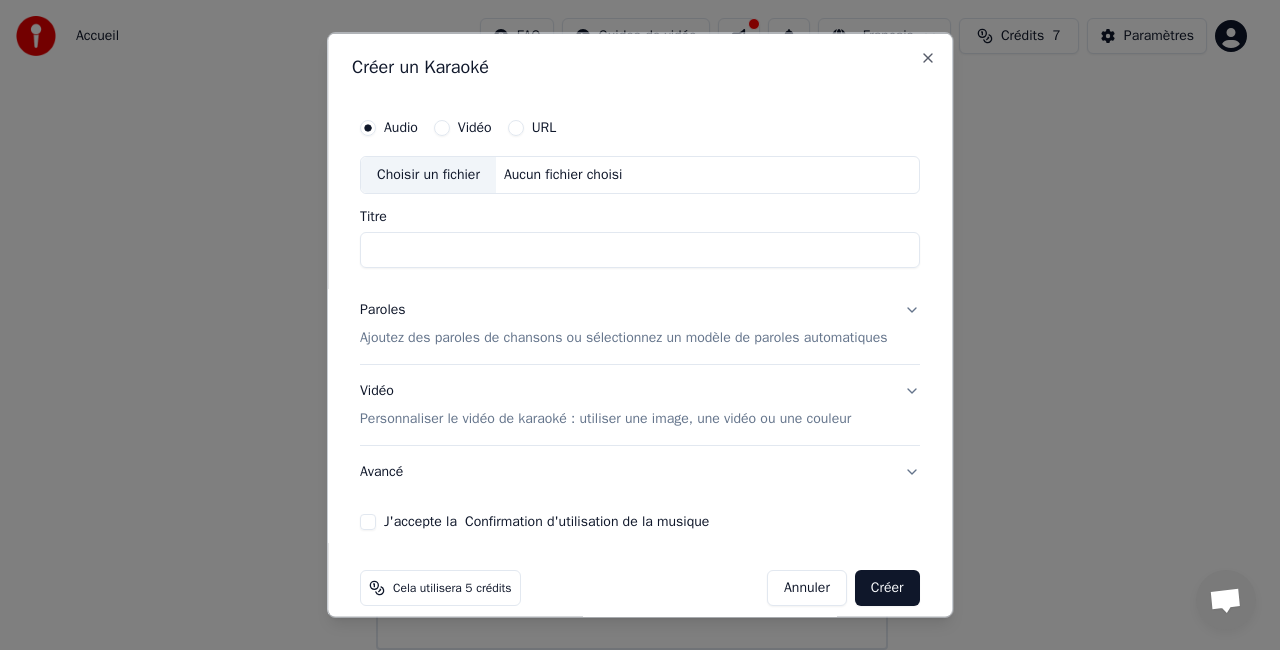 click on "Choisir un fichier" at bounding box center (428, 175) 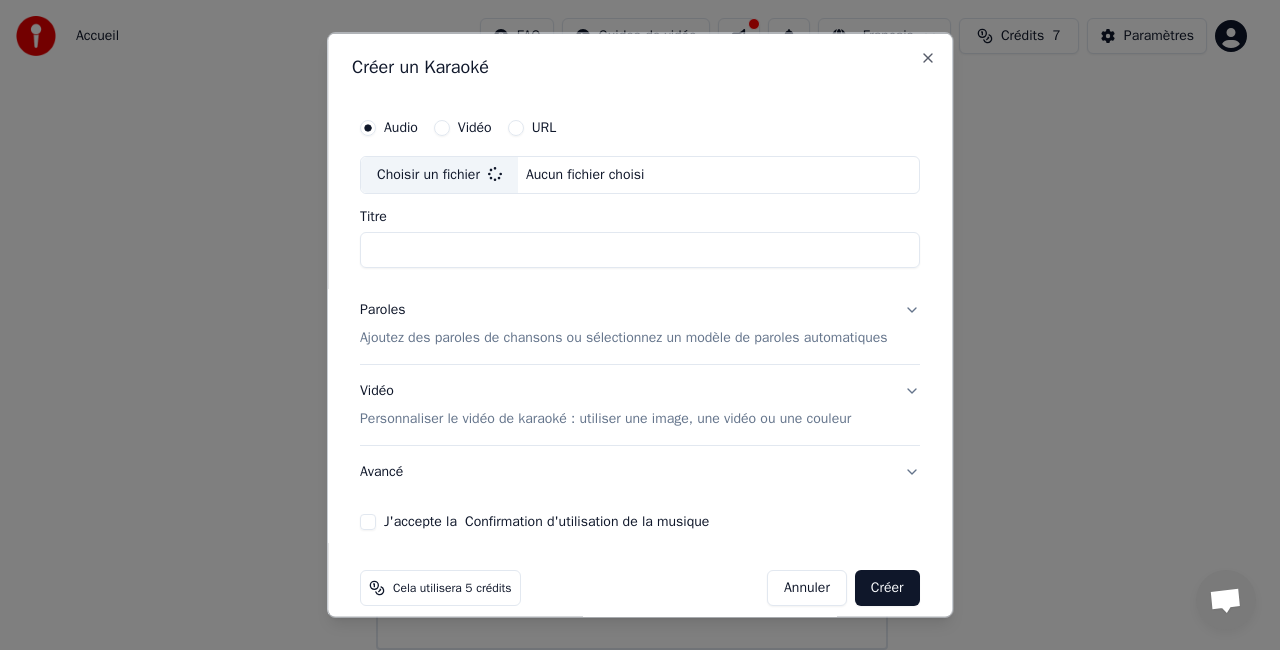 type on "**********" 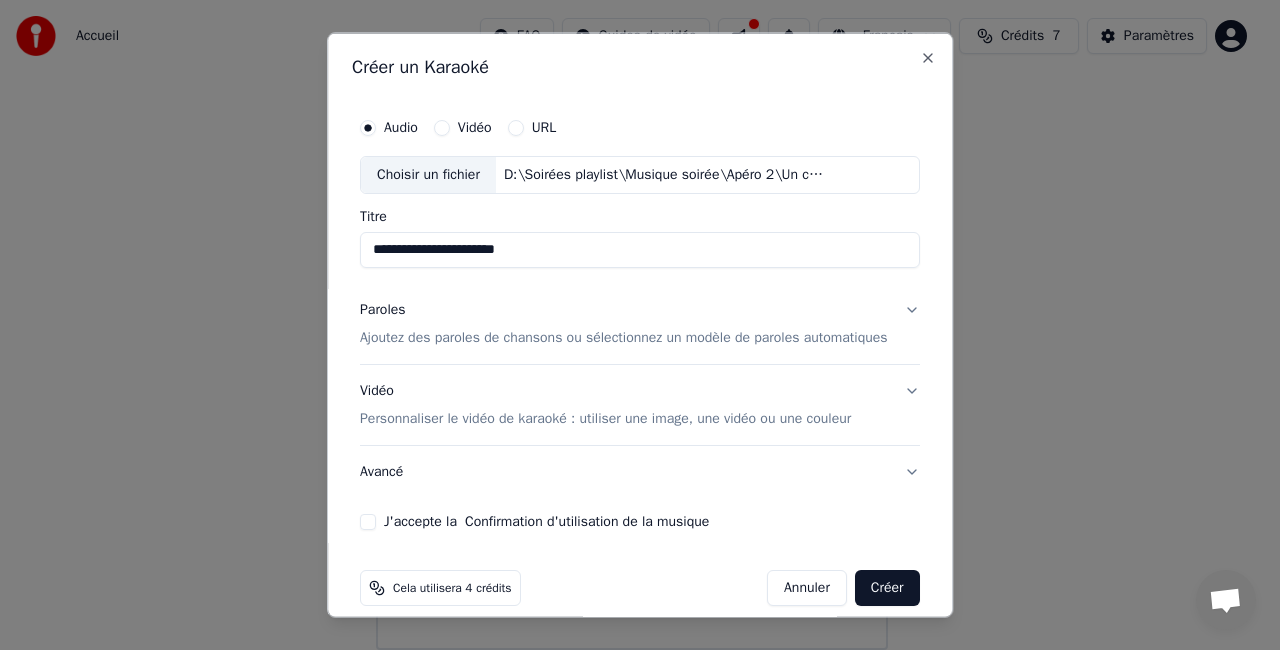 click on "J'accepte la   Confirmation d'utilisation de la musique" at bounding box center [368, 521] 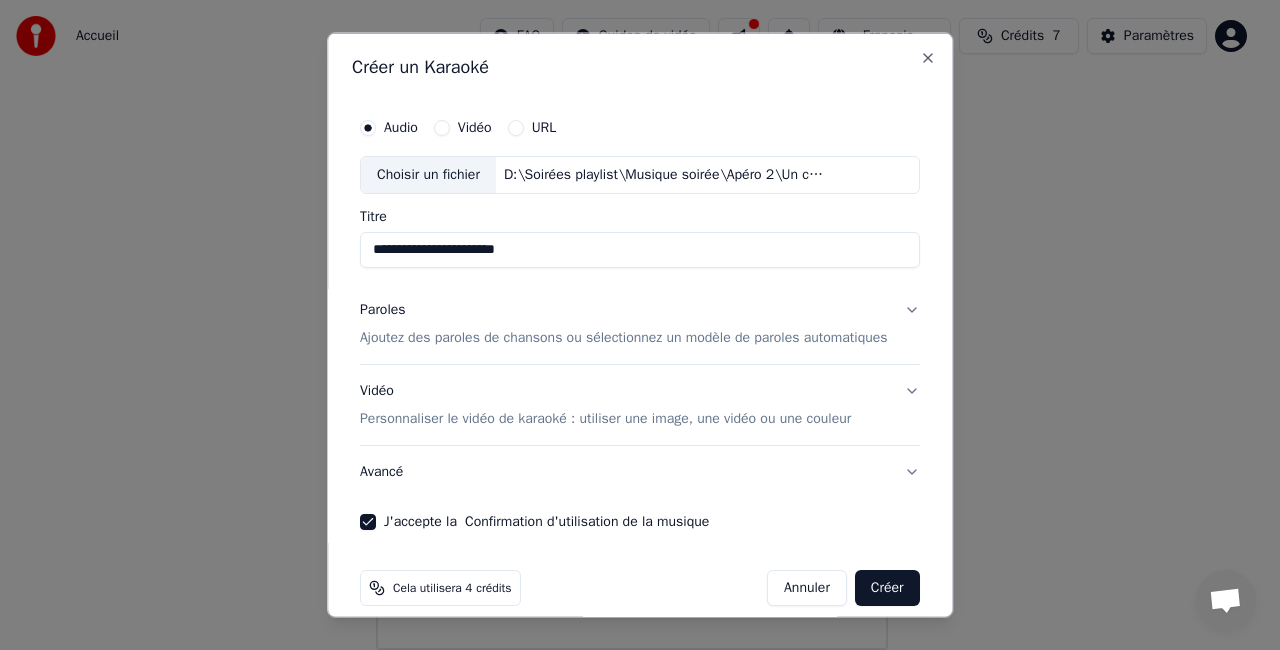 click on "Ajoutez des paroles de chansons ou sélectionnez un modèle de paroles automatiques" at bounding box center [624, 337] 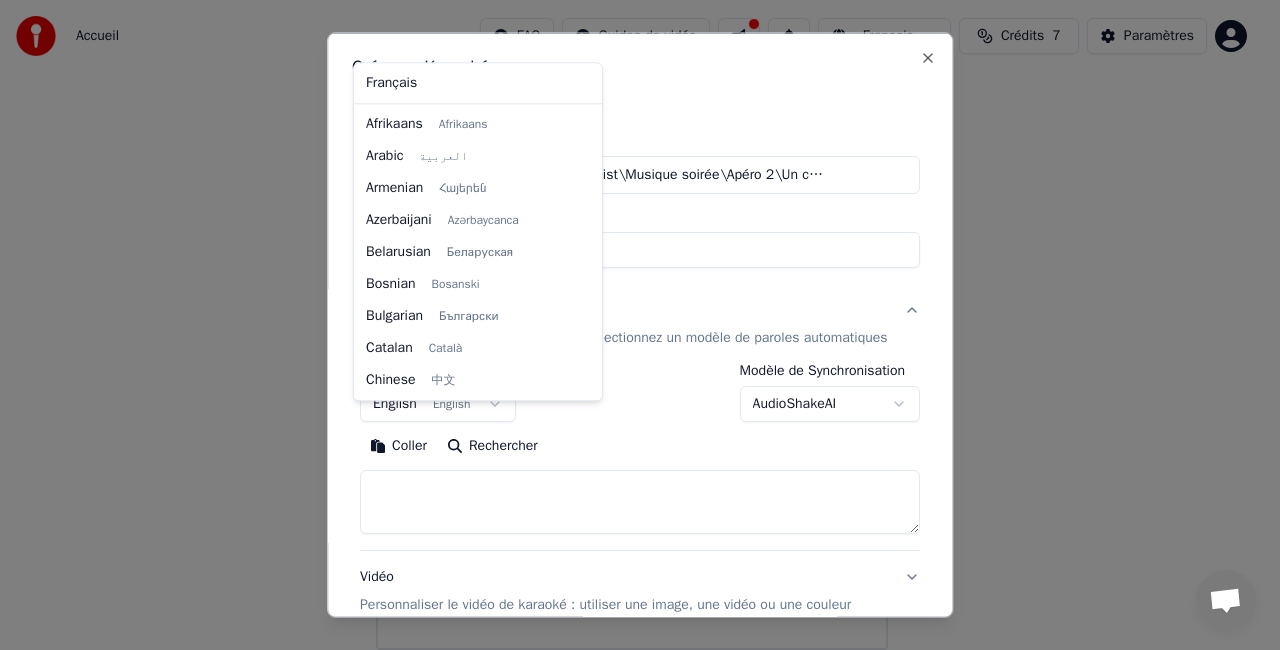 click on "**********" at bounding box center (631, 262) 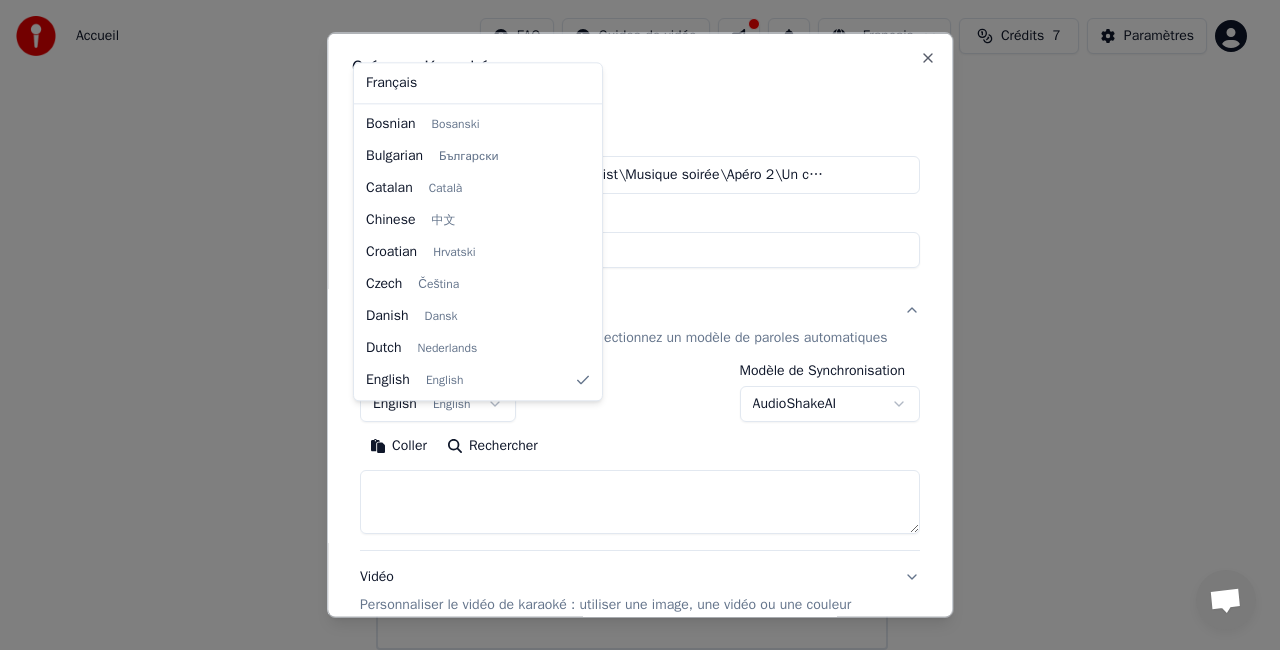 select on "**" 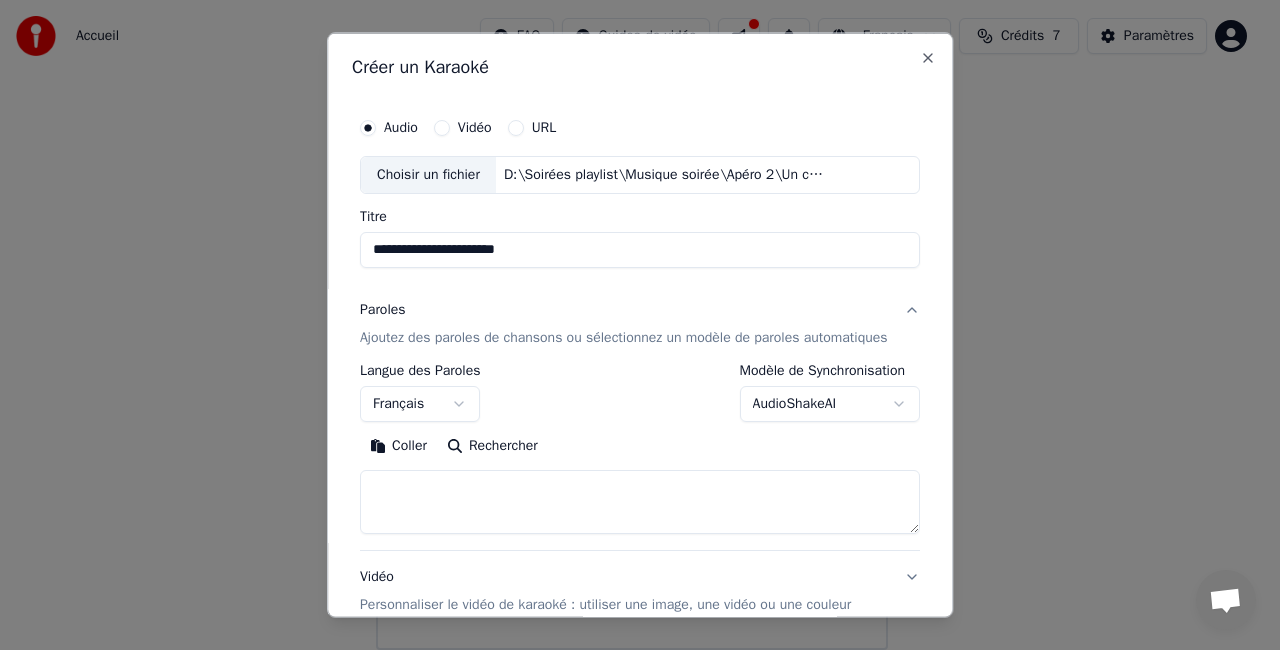 click on "Coller" at bounding box center (398, 445) 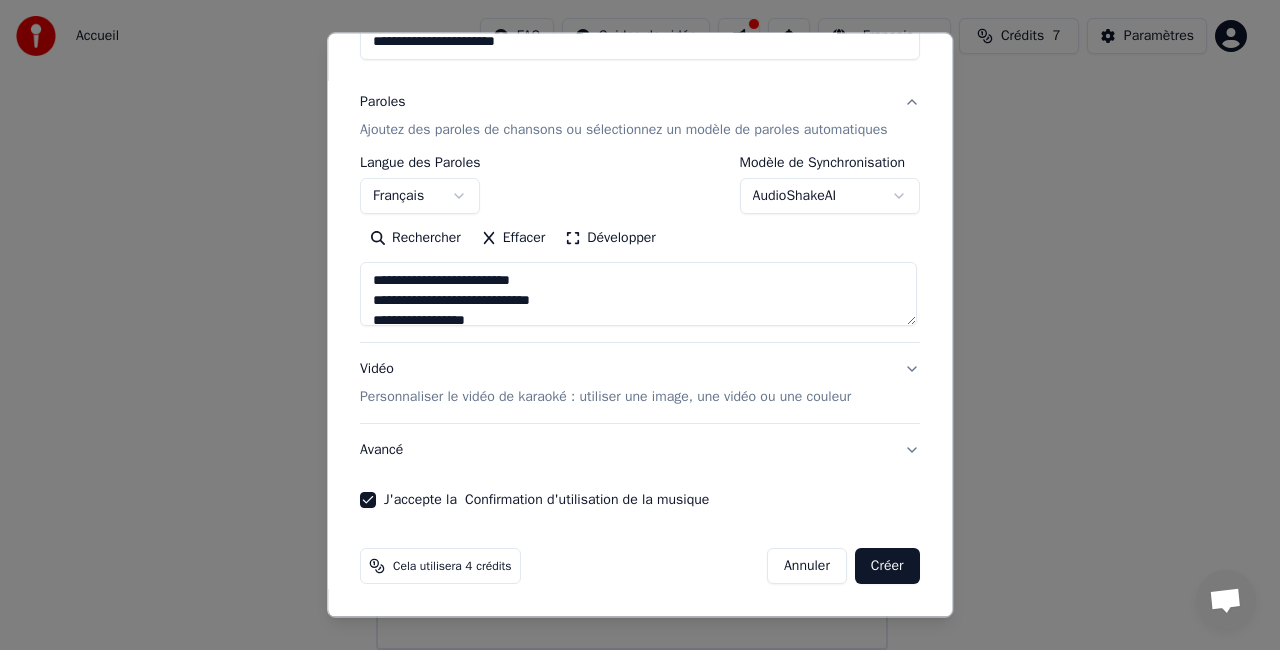 scroll, scrollTop: 227, scrollLeft: 0, axis: vertical 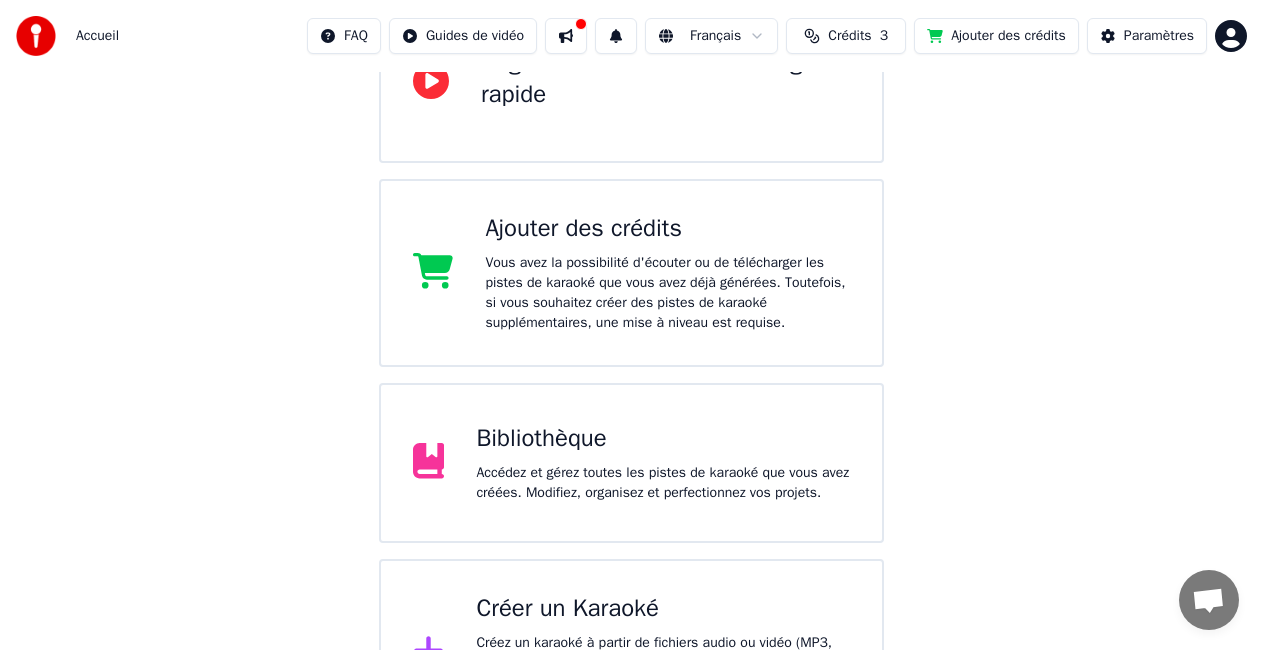 click on "Créer un Karaoké" at bounding box center (663, 609) 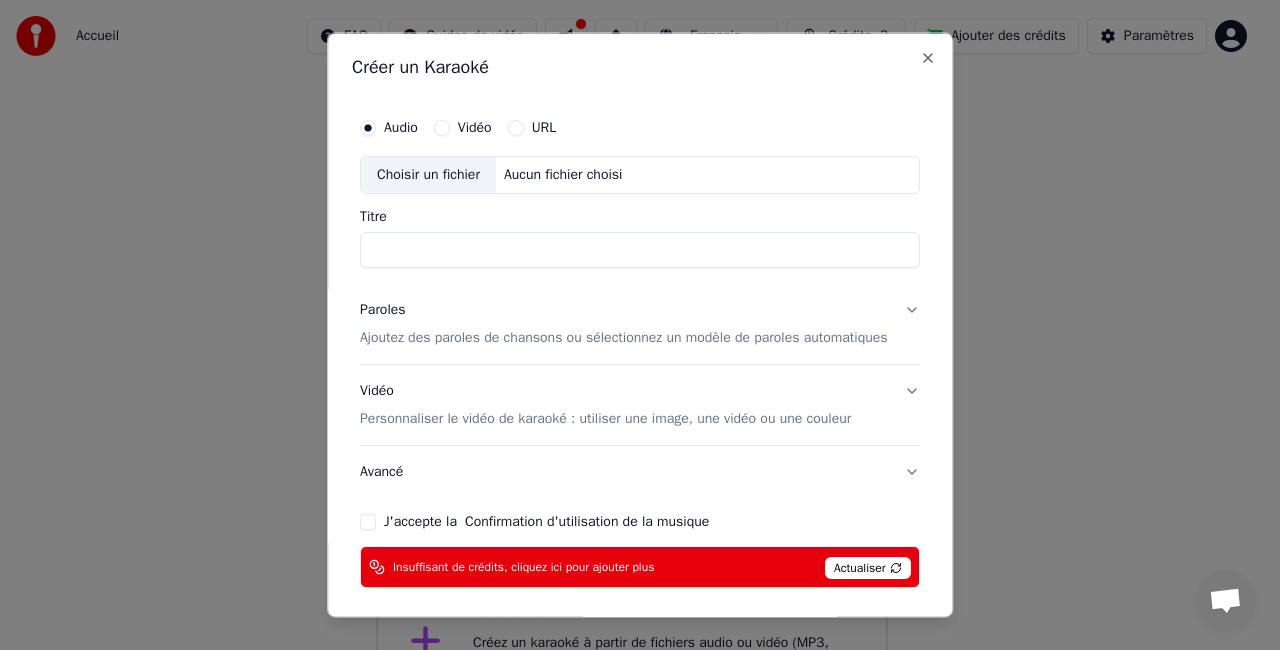 click on "J'accepte la   Confirmation d'utilisation de la musique" at bounding box center (368, 521) 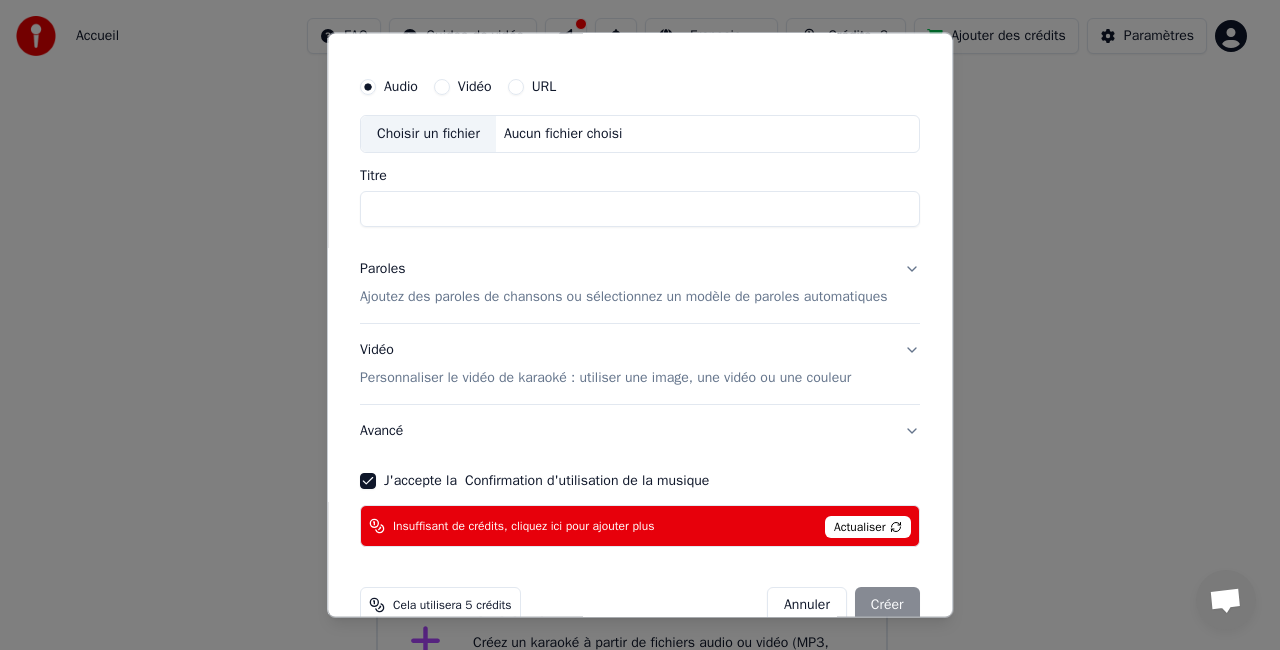 scroll, scrollTop: 99, scrollLeft: 0, axis: vertical 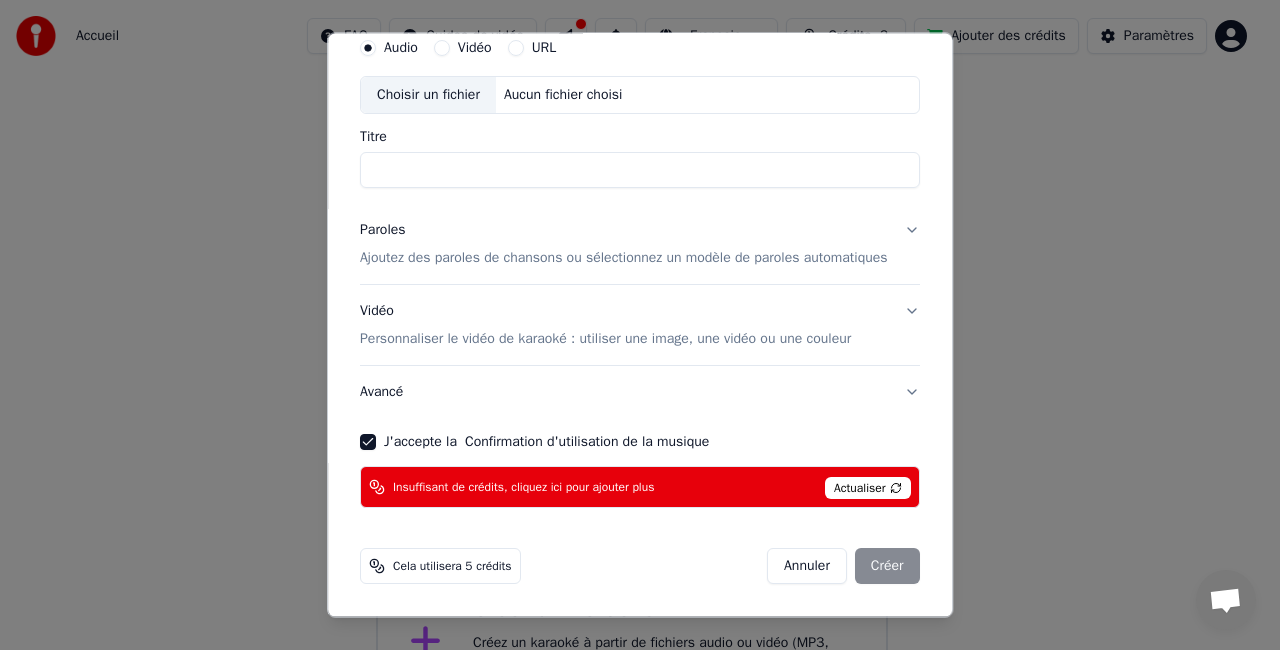 click on "Actualiser" at bounding box center (868, 488) 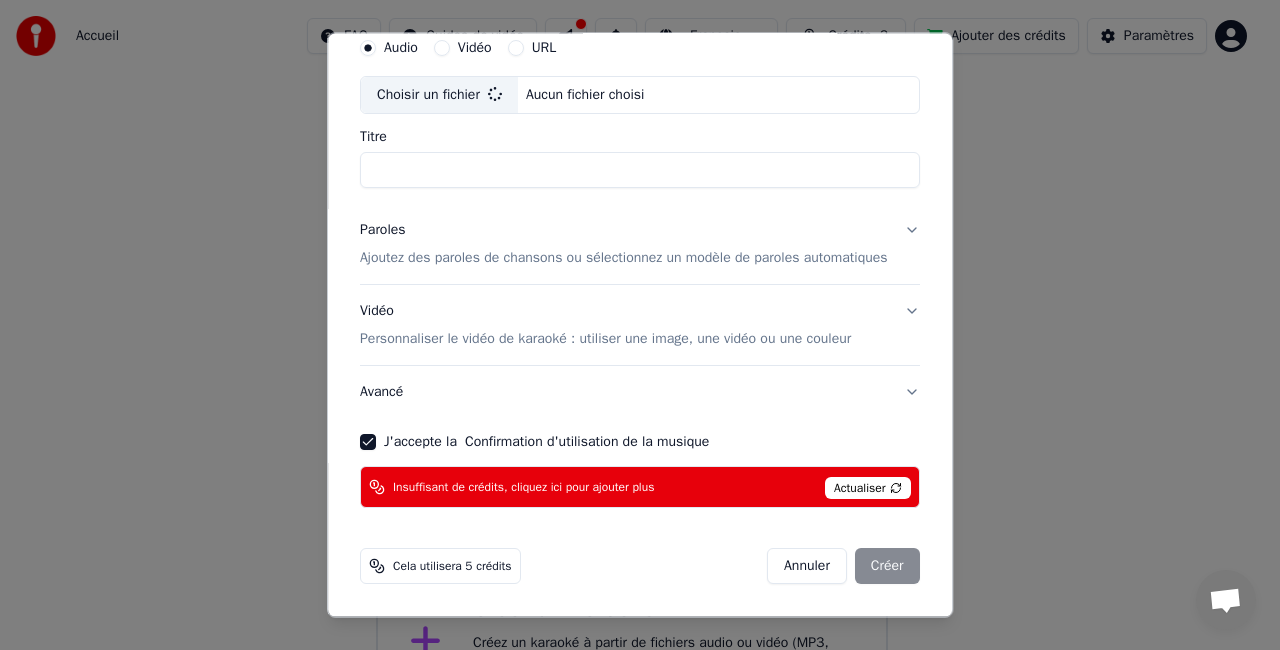 type on "**********" 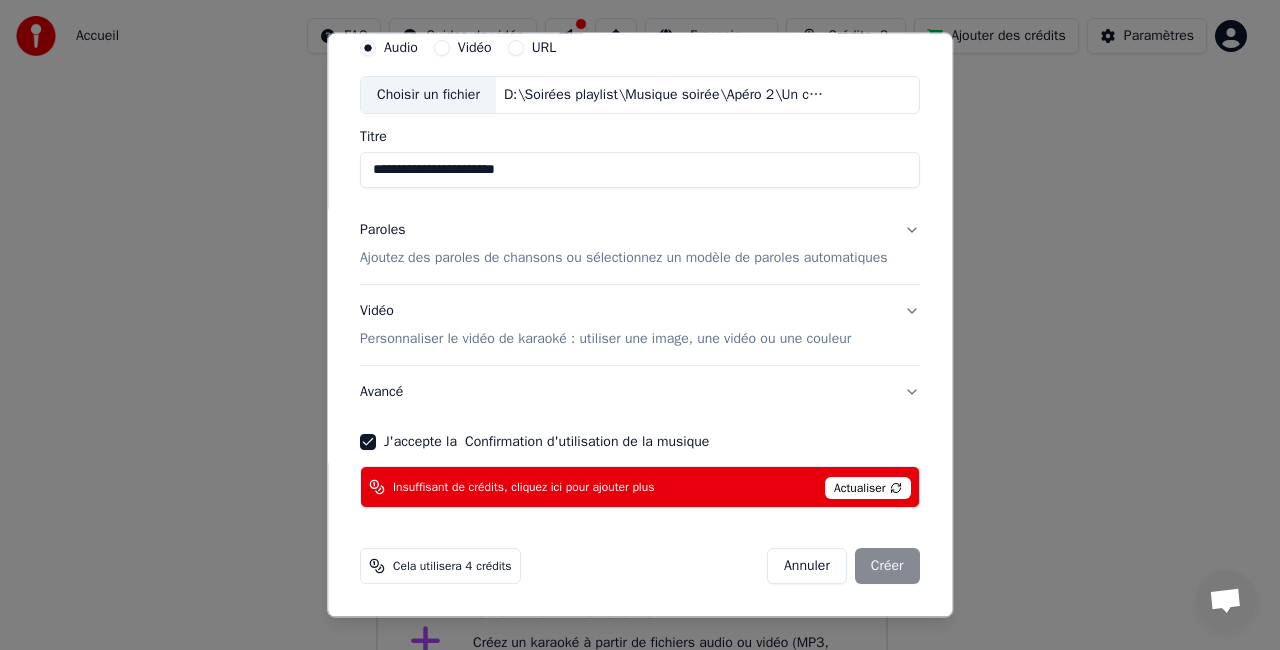click on "Ajoutez des paroles de chansons ou sélectionnez un modèle de paroles automatiques" at bounding box center [624, 258] 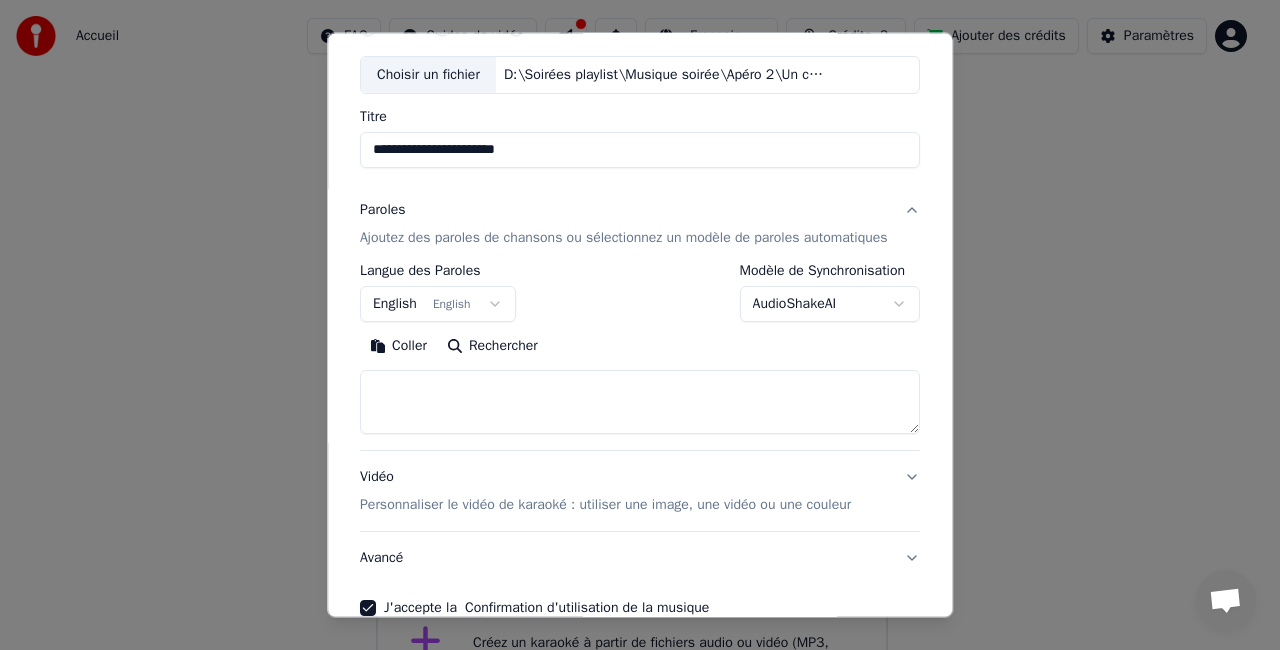 click on "**********" at bounding box center [631, 237] 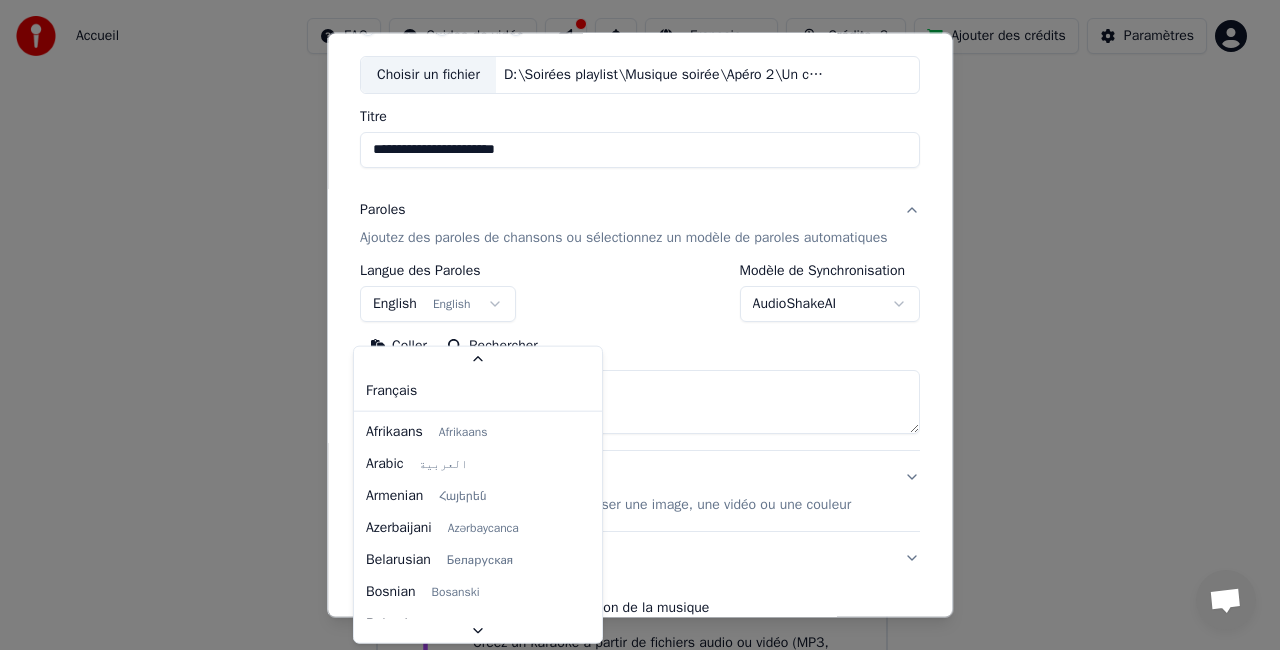 scroll, scrollTop: 84, scrollLeft: 0, axis: vertical 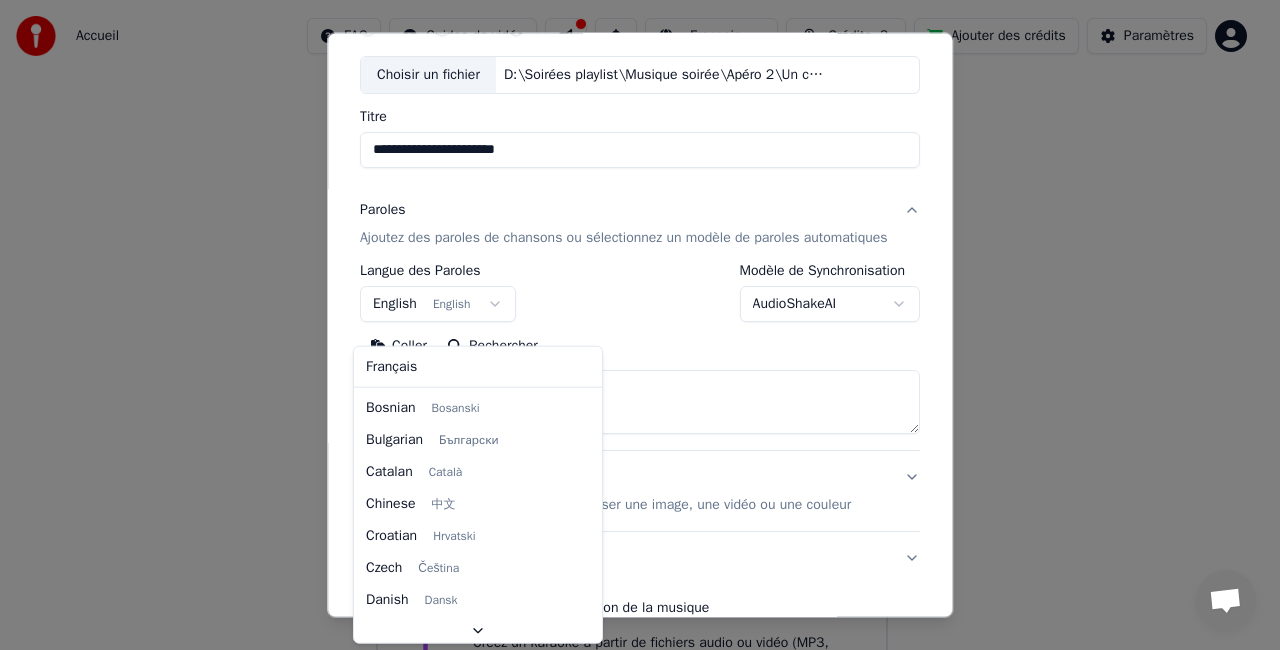 select on "**" 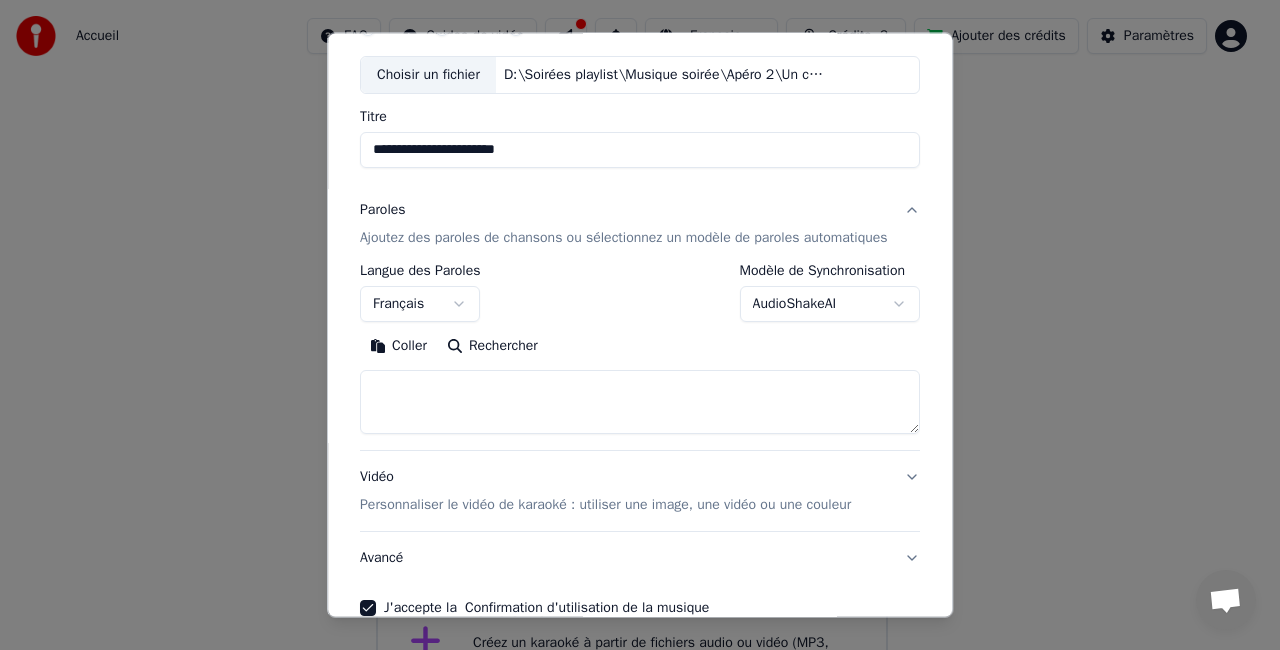 click on "Coller" at bounding box center (398, 346) 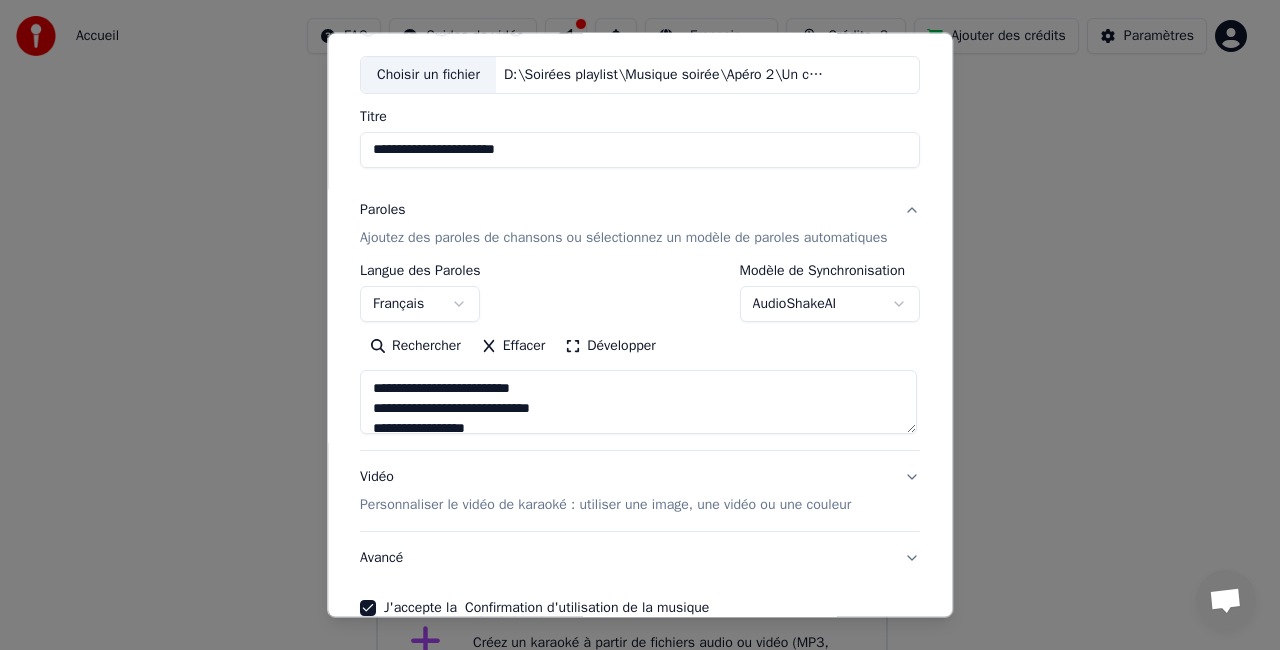type on "**********" 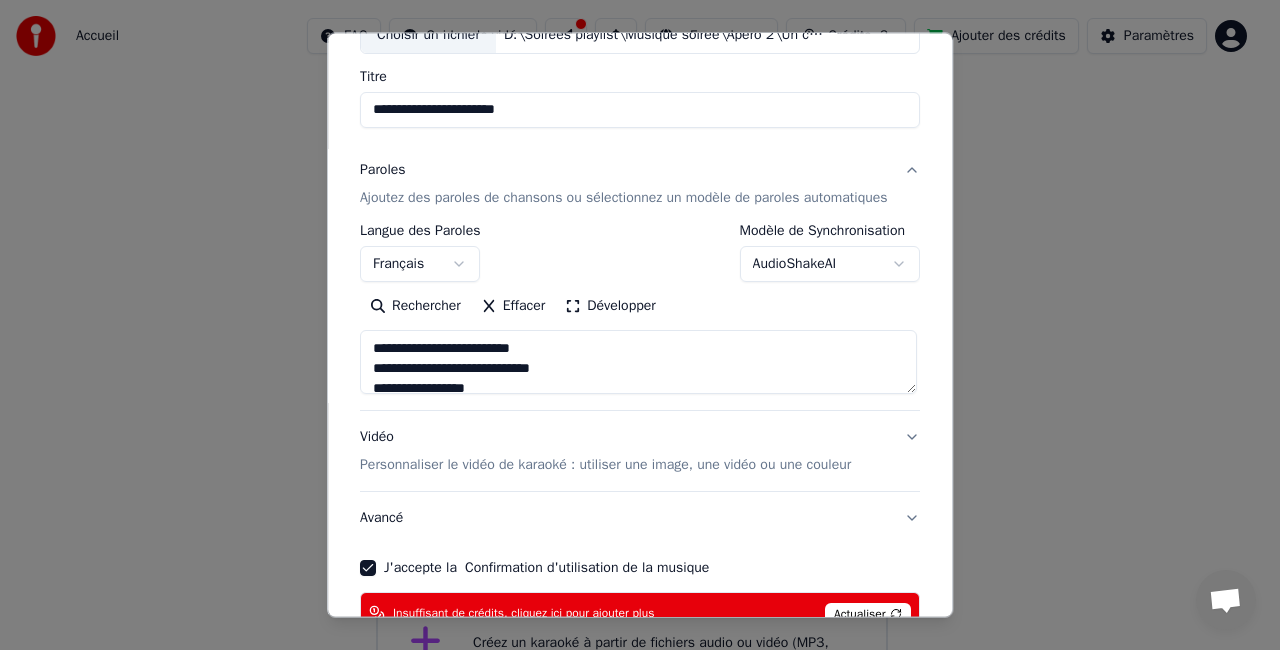 scroll, scrollTop: 285, scrollLeft: 0, axis: vertical 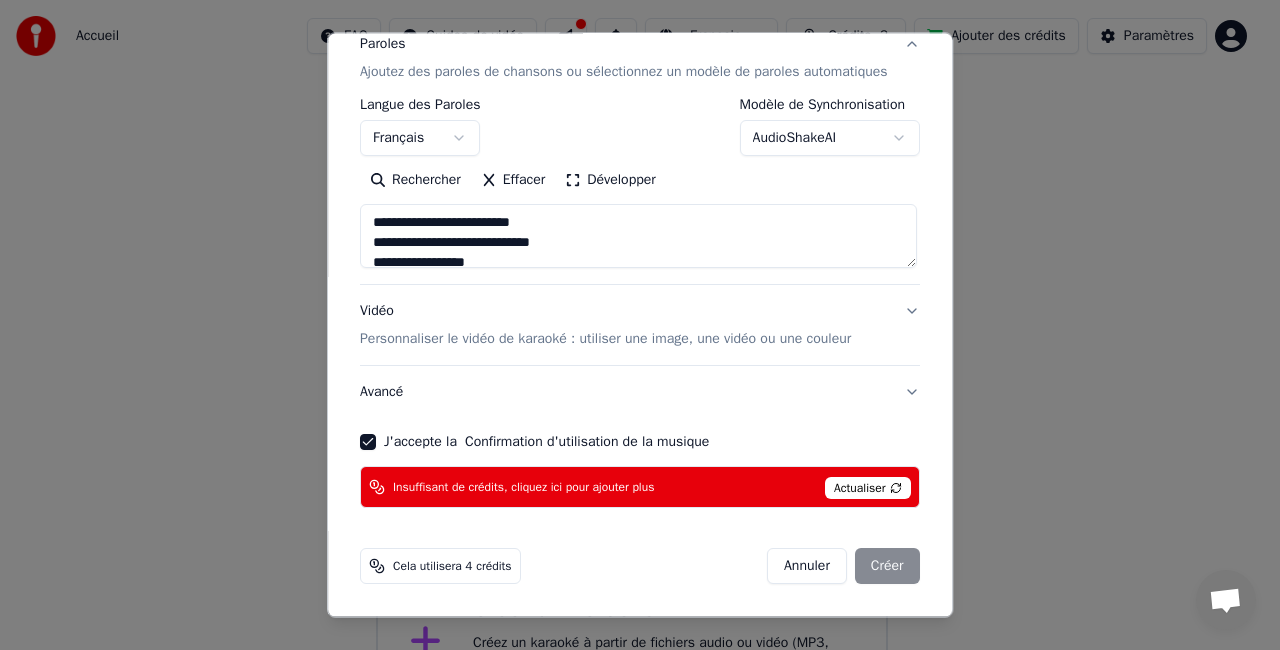 click on "Insuffisant de crédits, cliquez ici pour ajouter plus" at bounding box center [523, 487] 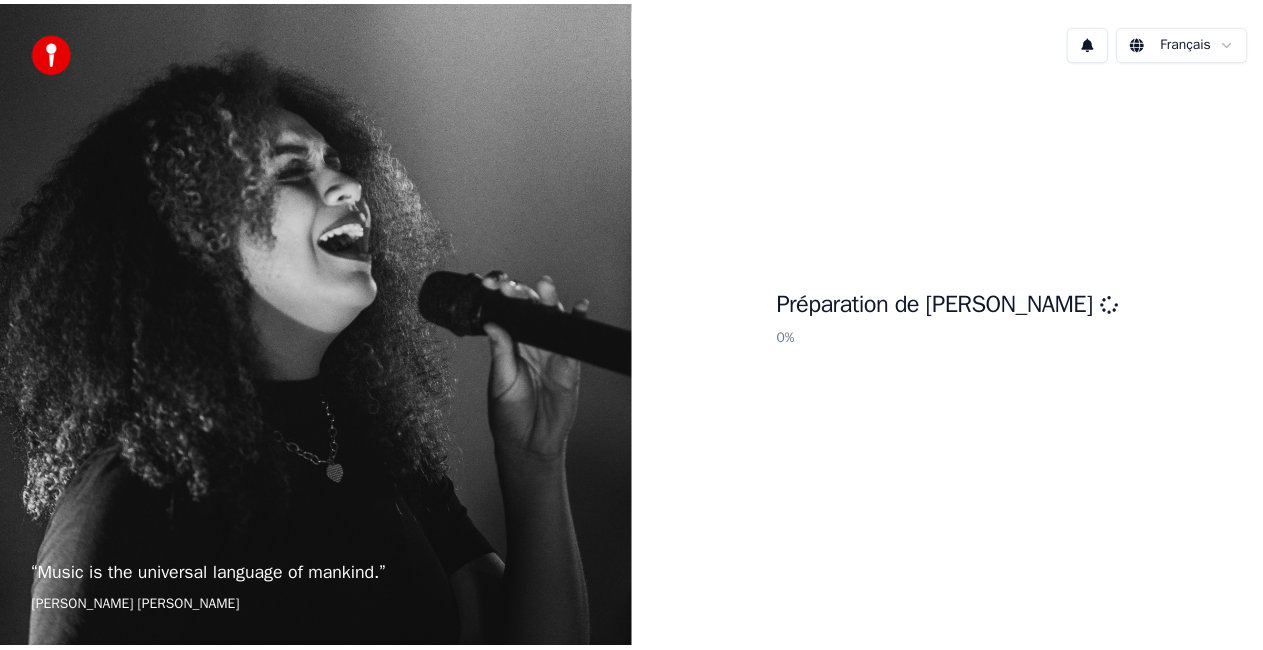 scroll, scrollTop: 0, scrollLeft: 0, axis: both 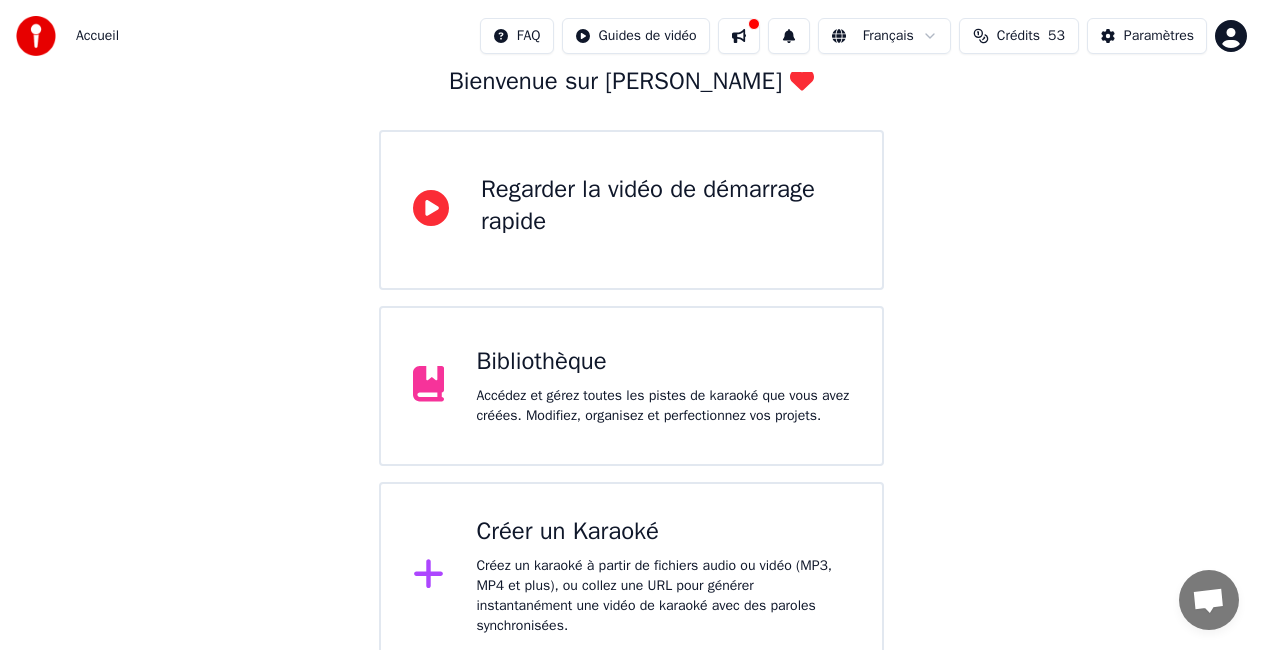 click on "Créer un Karaoké" at bounding box center [663, 532] 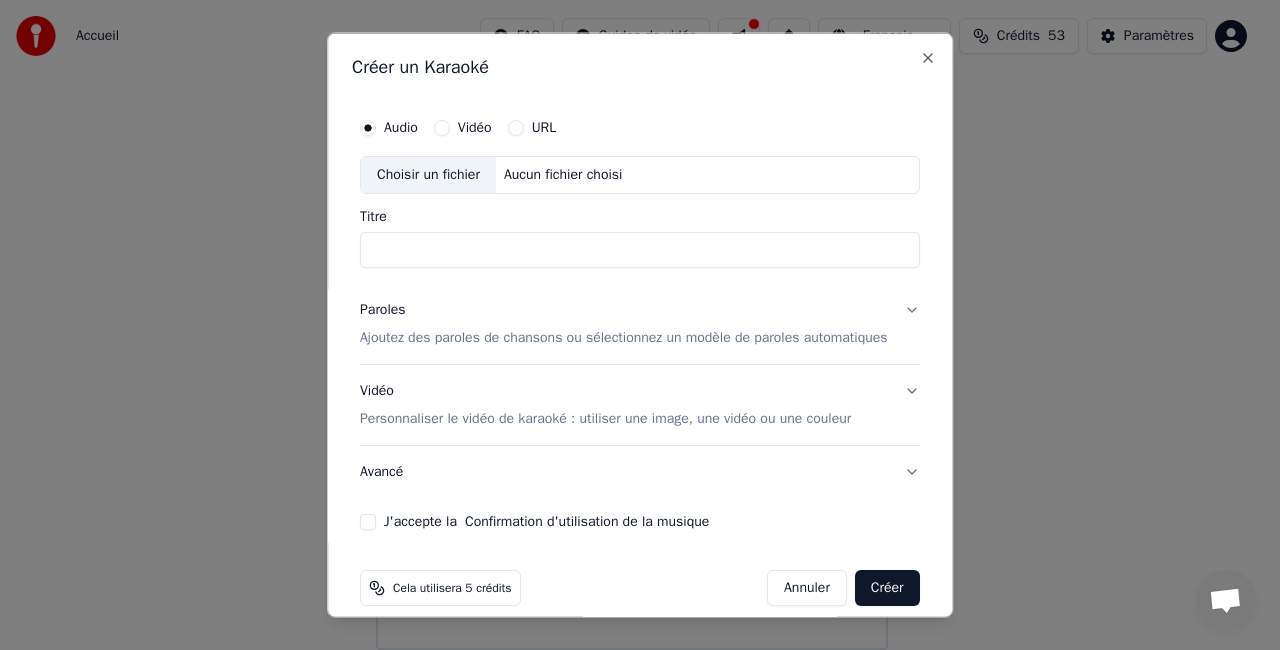 click on "Choisir un fichier" at bounding box center (428, 175) 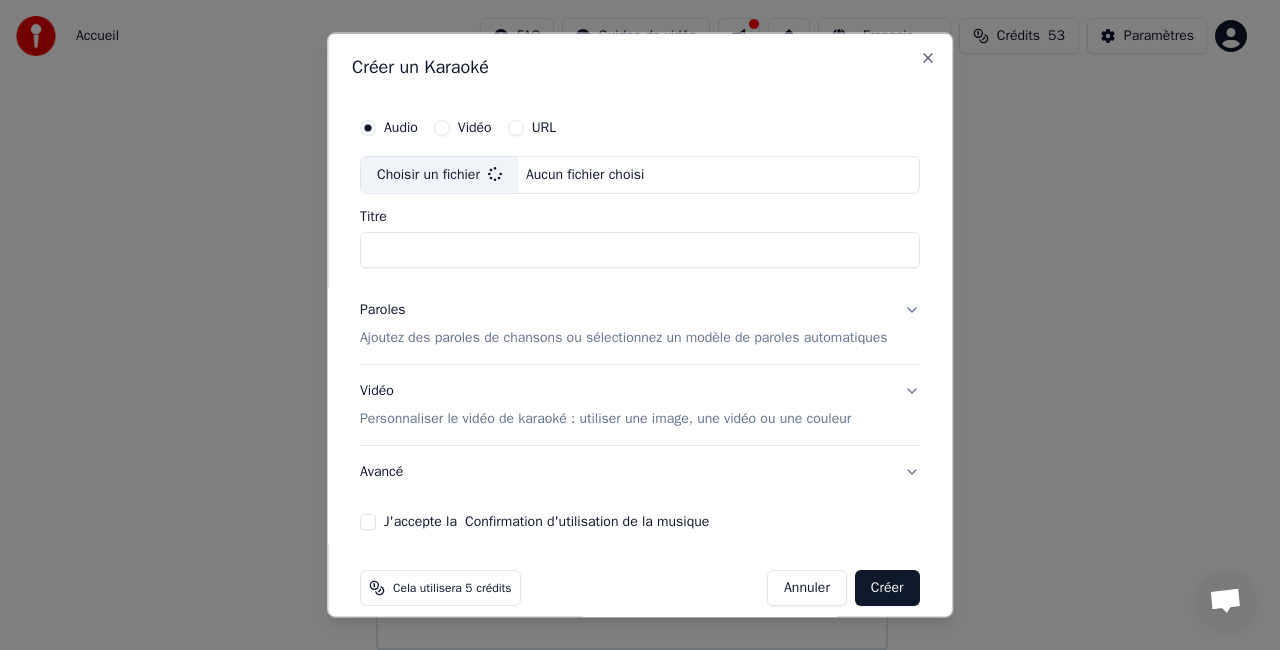 type on "**********" 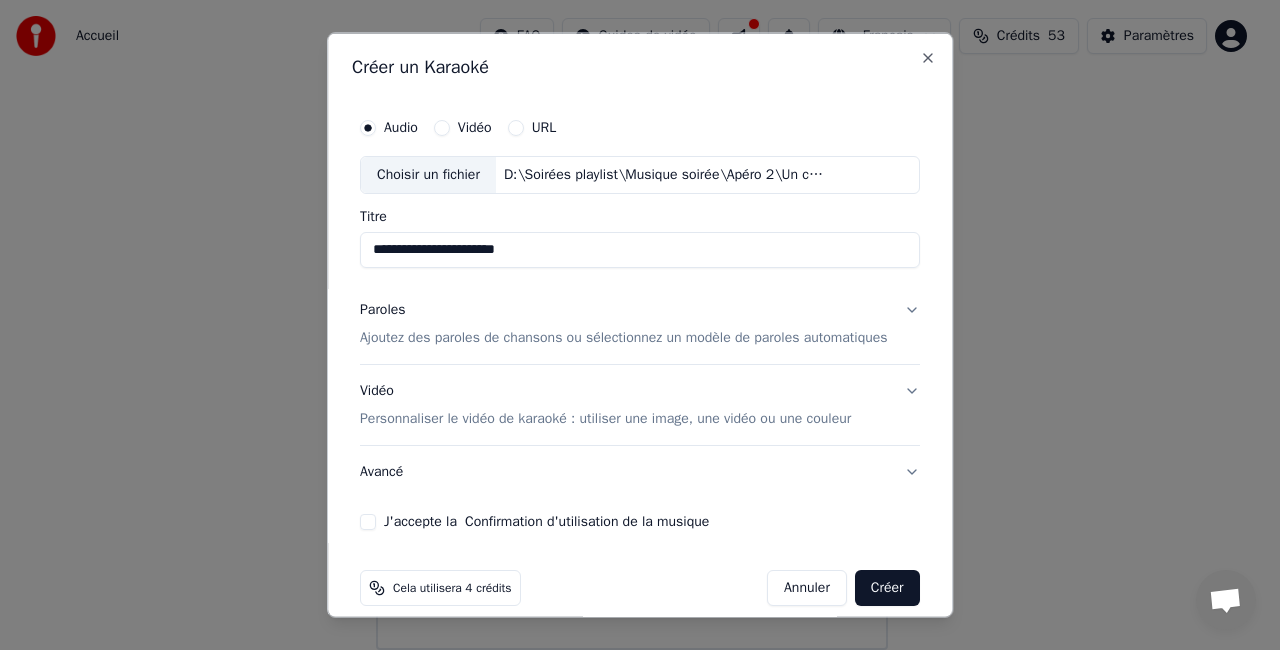 click on "J'accepte la   Confirmation d'utilisation de la musique" at bounding box center (368, 521) 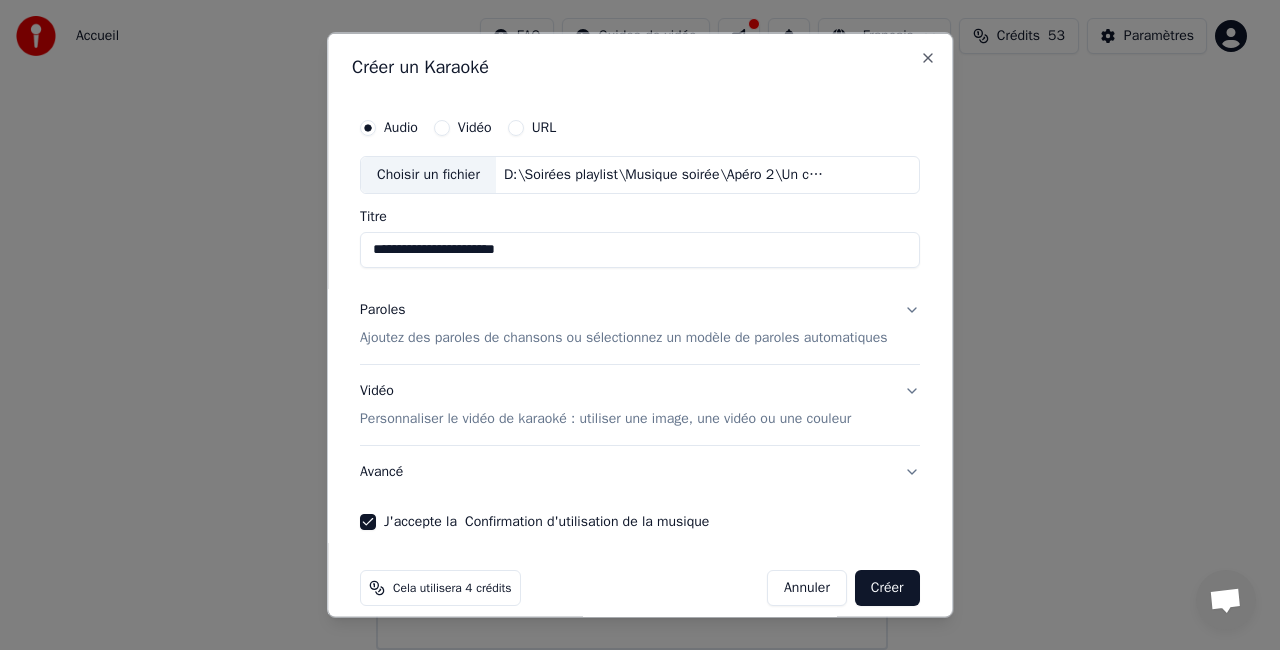 click on "Ajoutez des paroles de chansons ou sélectionnez un modèle de paroles automatiques" at bounding box center (624, 337) 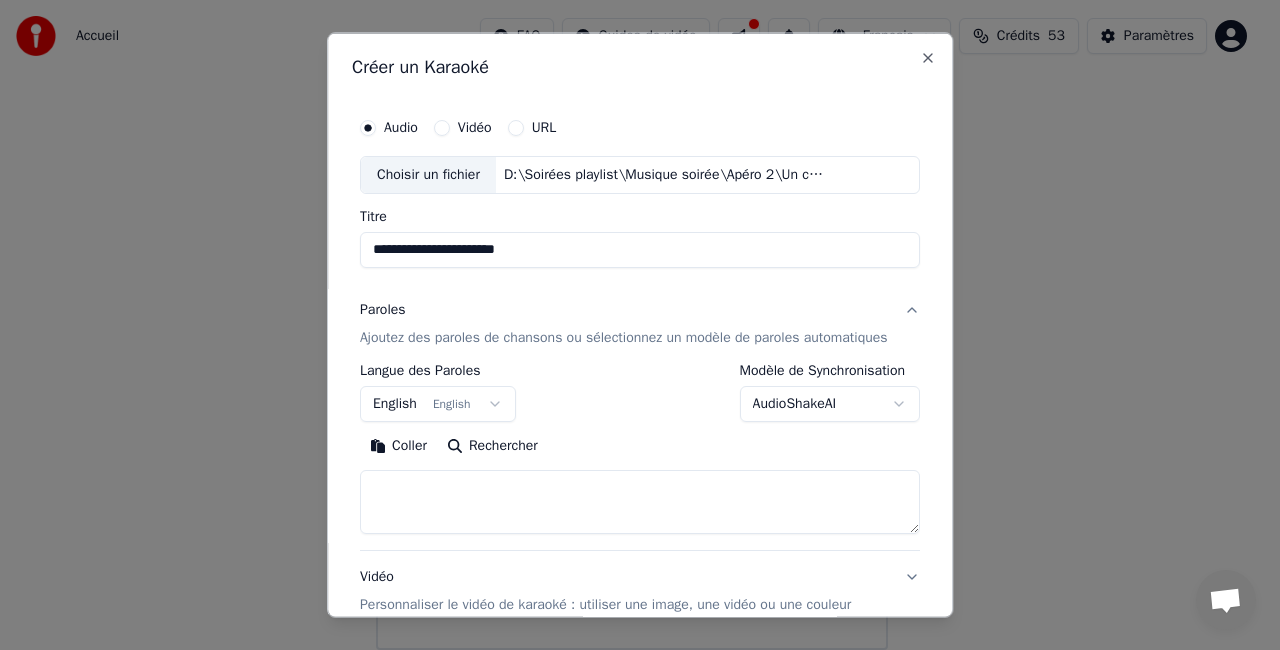 click on "**********" at bounding box center [631, 262] 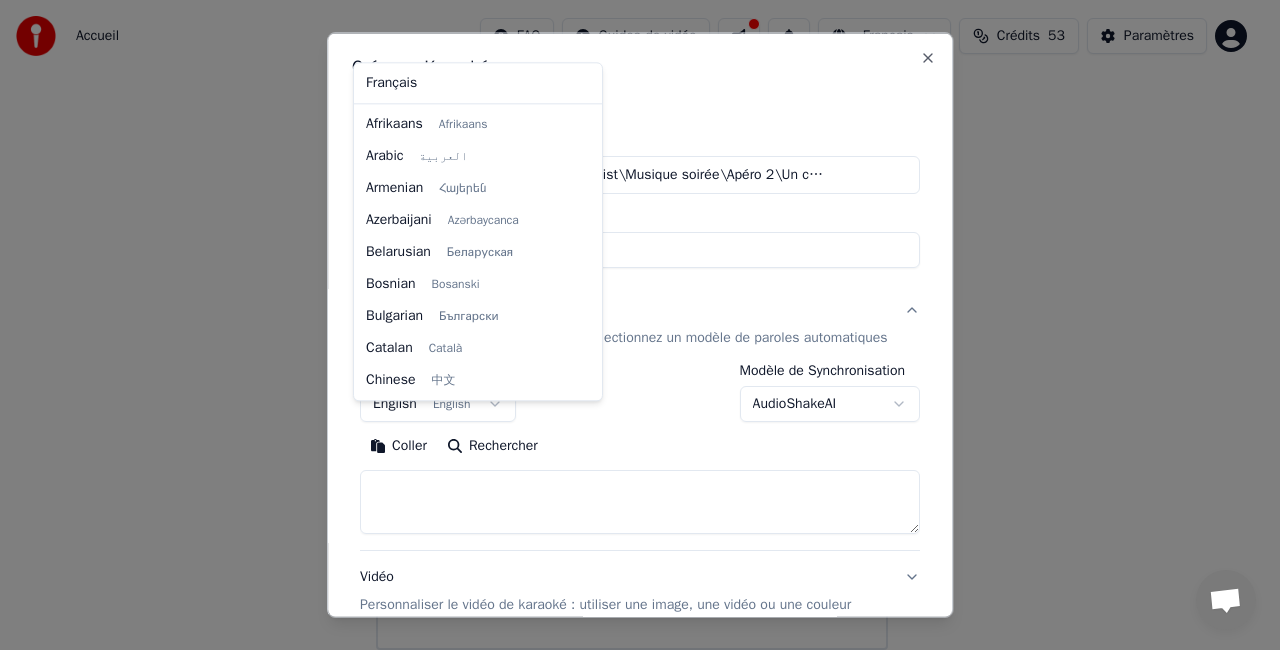 scroll, scrollTop: 160, scrollLeft: 0, axis: vertical 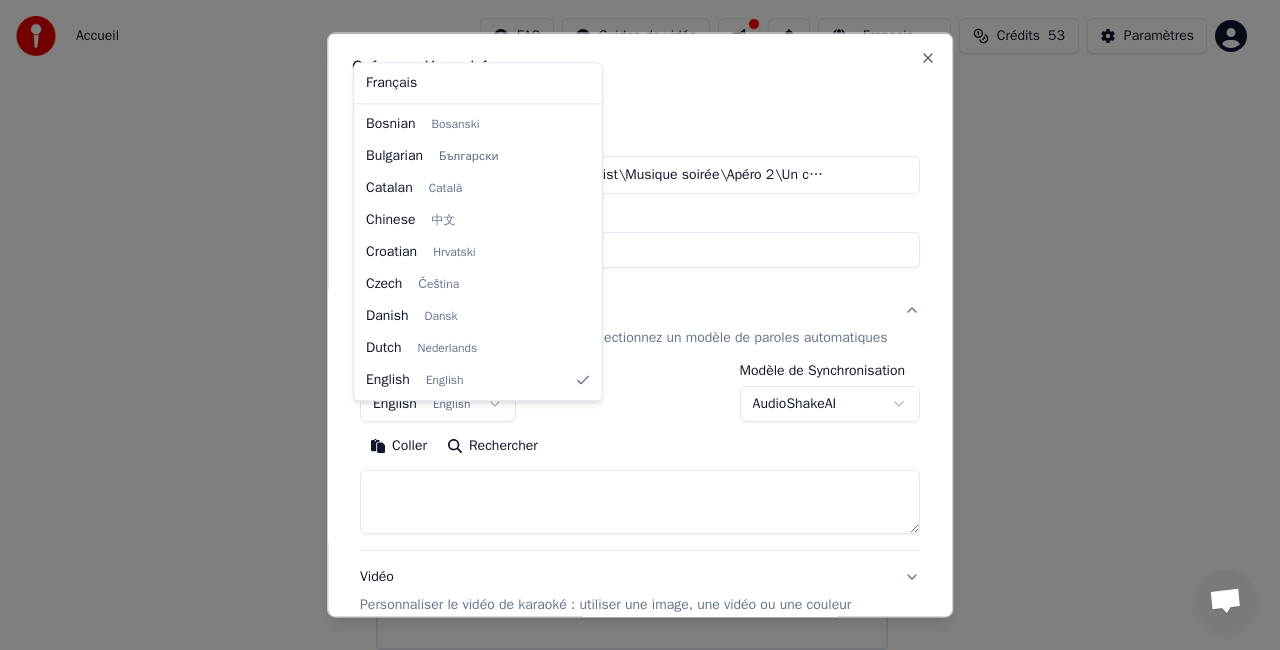select on "**" 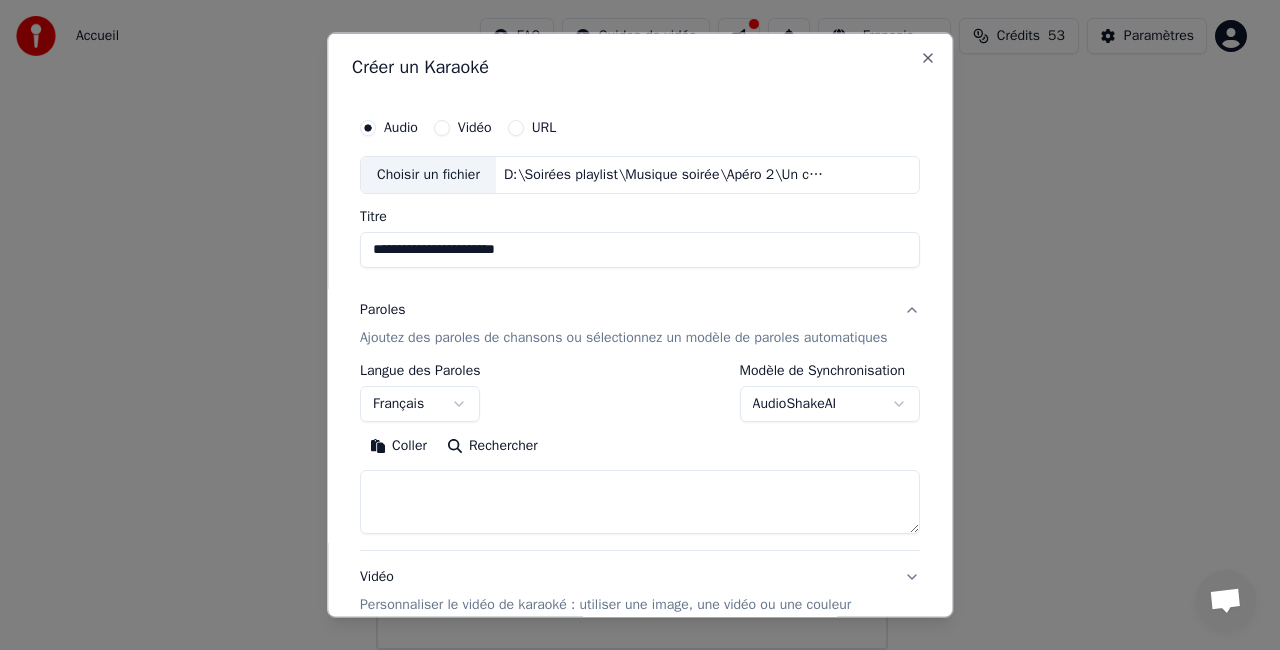 click on "Coller" at bounding box center (398, 445) 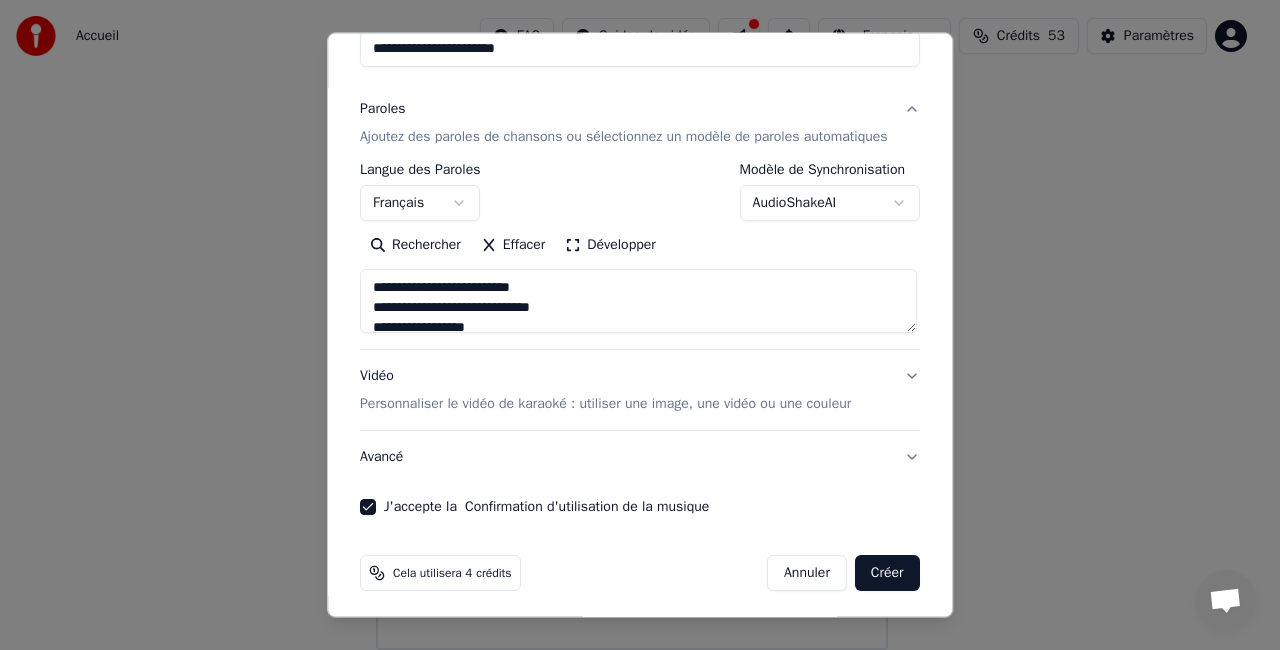 scroll, scrollTop: 227, scrollLeft: 0, axis: vertical 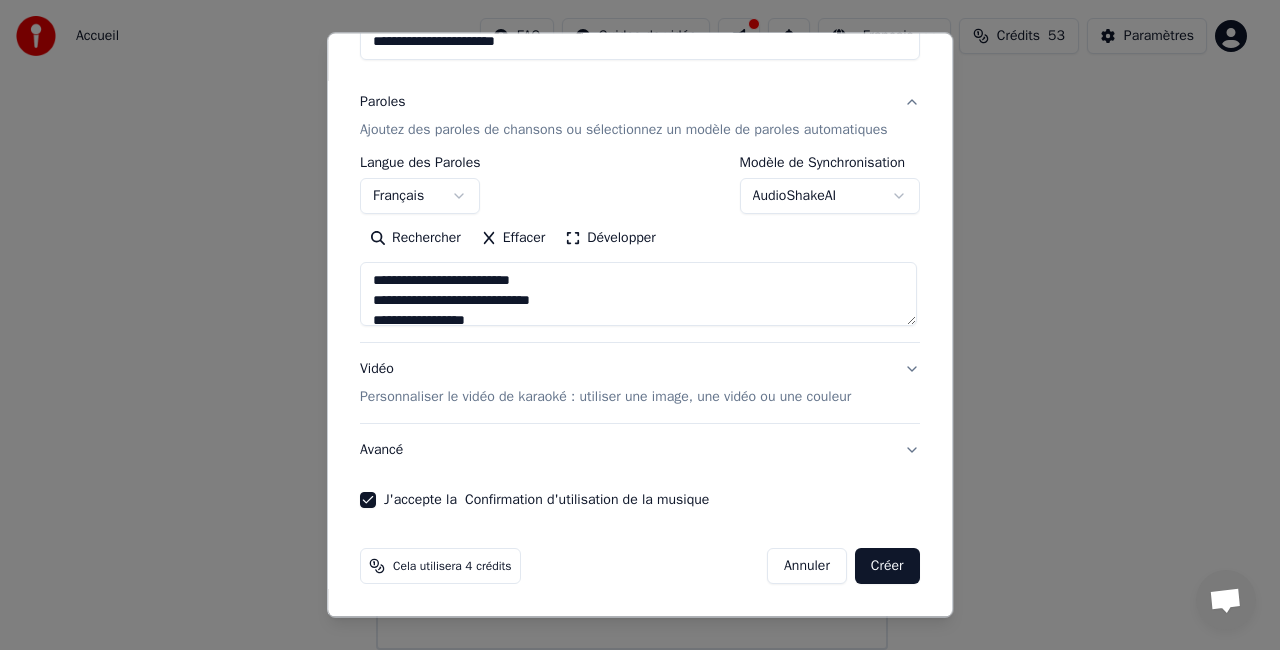 click on "Créer" at bounding box center [887, 566] 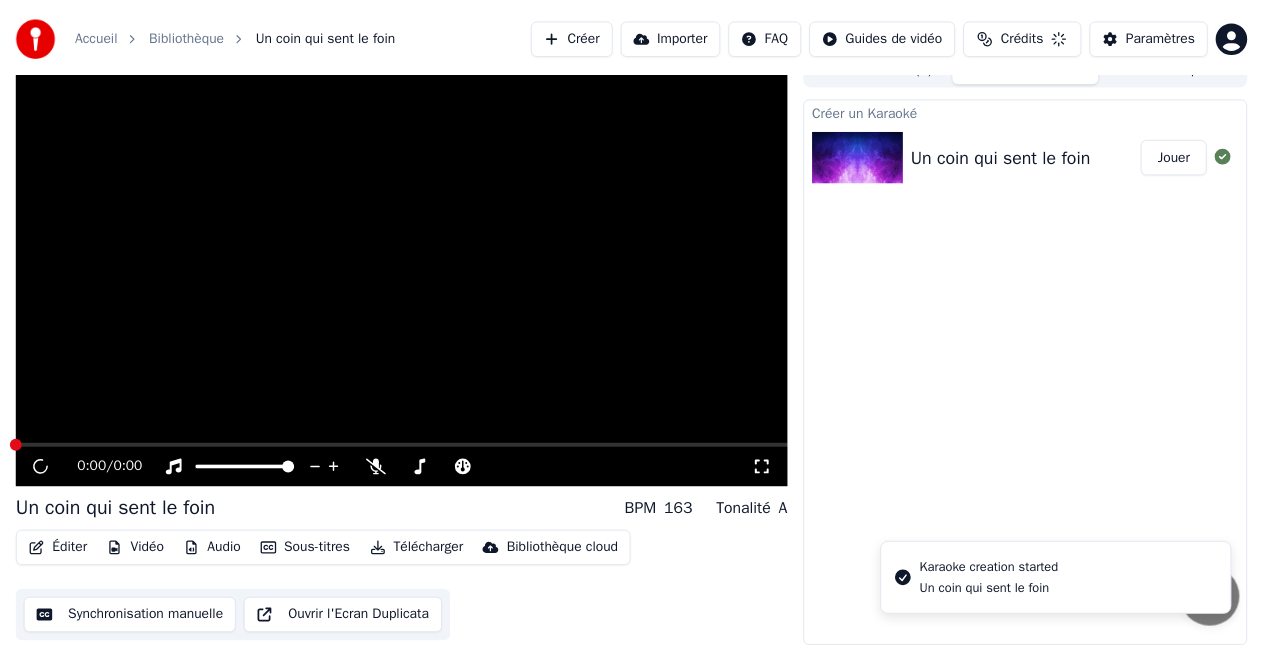 scroll, scrollTop: 22, scrollLeft: 0, axis: vertical 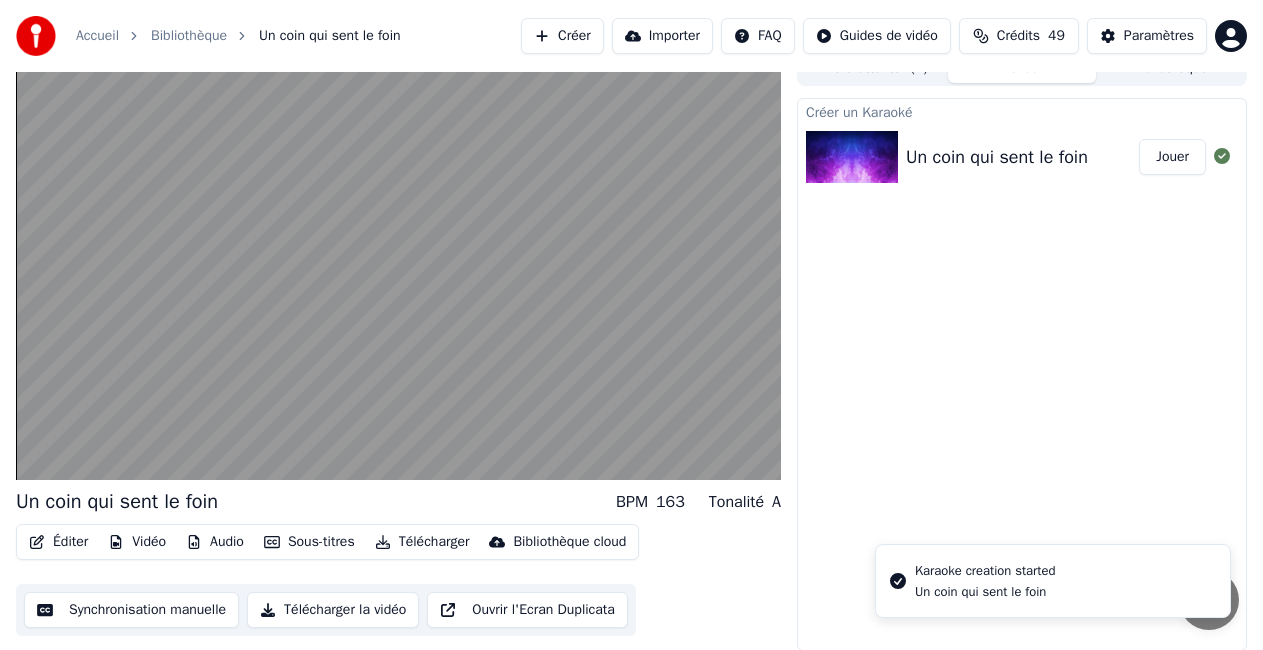 click on "Jouer" at bounding box center [1172, 157] 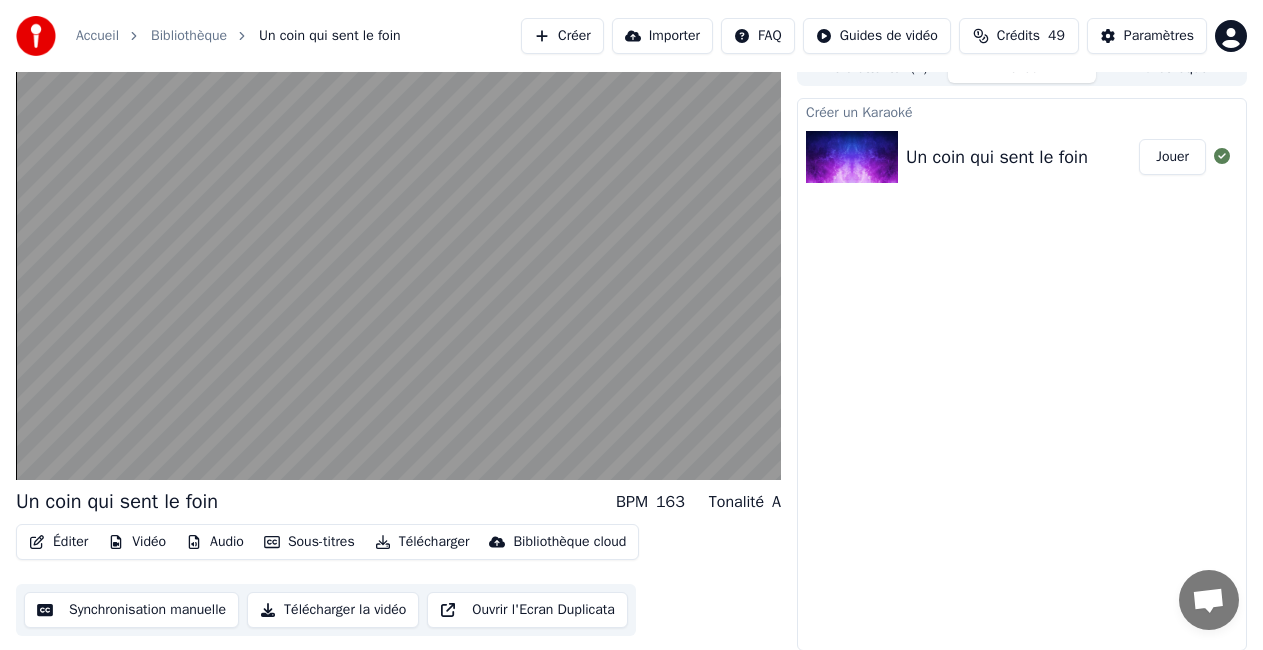 click on "Accueil Bibliothèque Un coin qui sent le foin Créer Importer FAQ Guides de vidéo Crédits 49 Paramètres" at bounding box center (631, 36) 